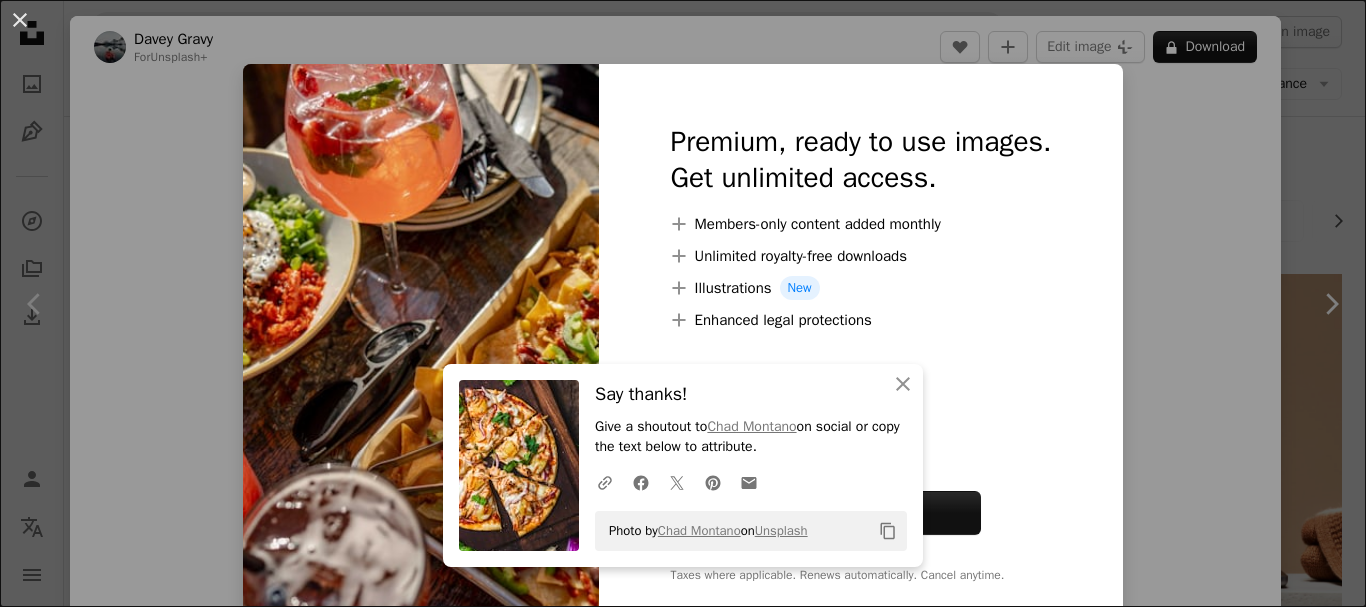 scroll, scrollTop: 3000, scrollLeft: 0, axis: vertical 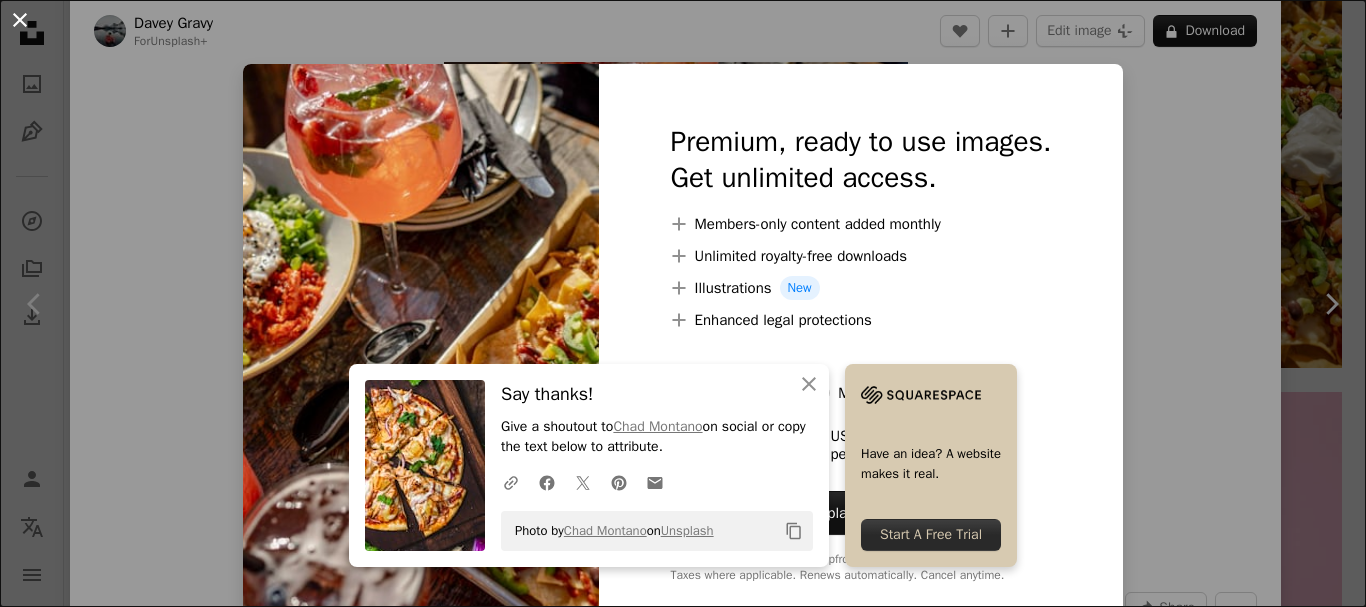 click on "An X shape" at bounding box center [20, 20] 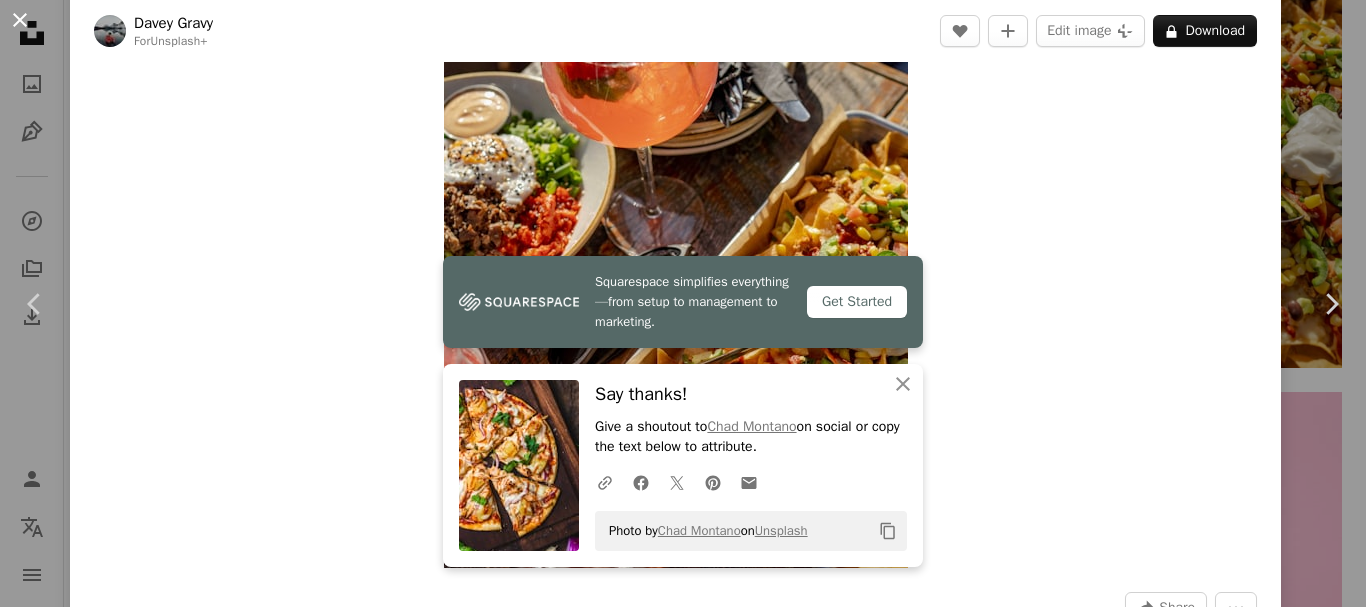 click on "An X shape" at bounding box center [20, 20] 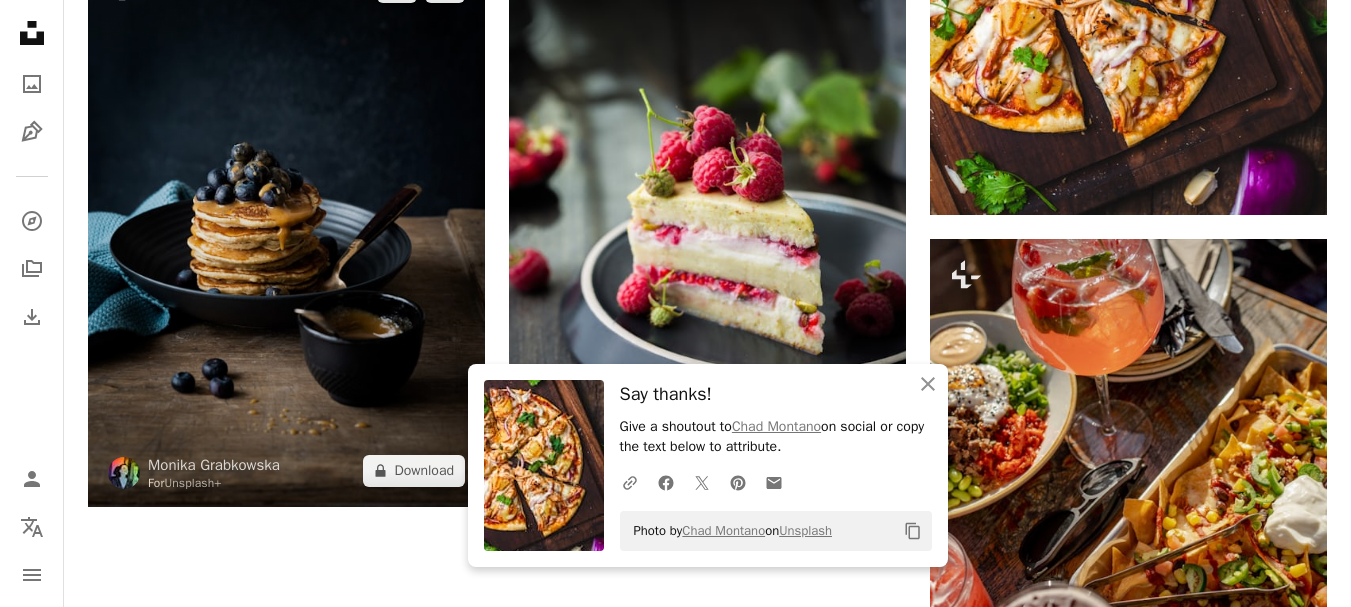 scroll, scrollTop: 2600, scrollLeft: 0, axis: vertical 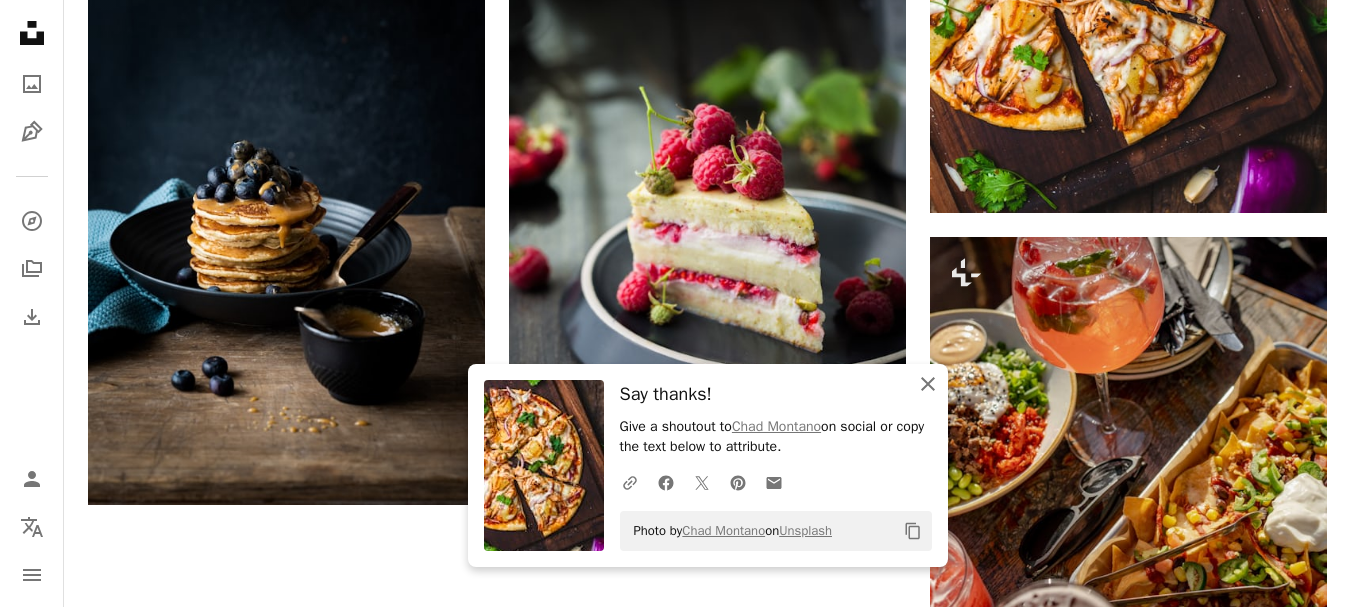 click on "An X shape" 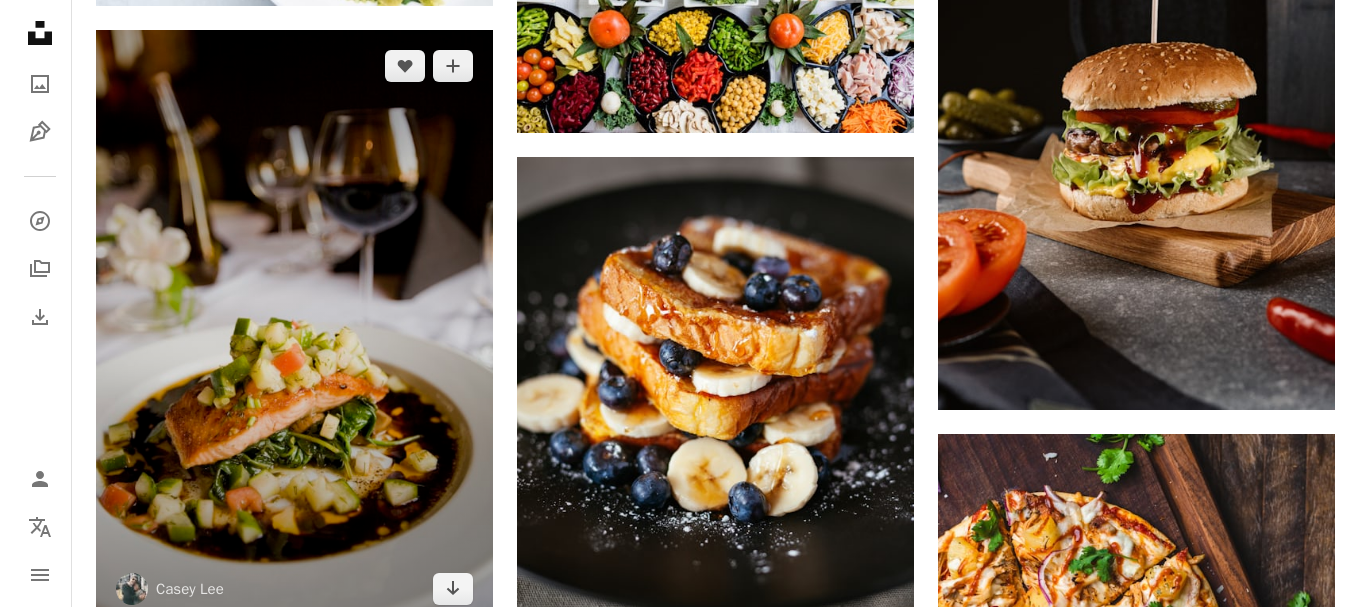 scroll, scrollTop: 2000, scrollLeft: 0, axis: vertical 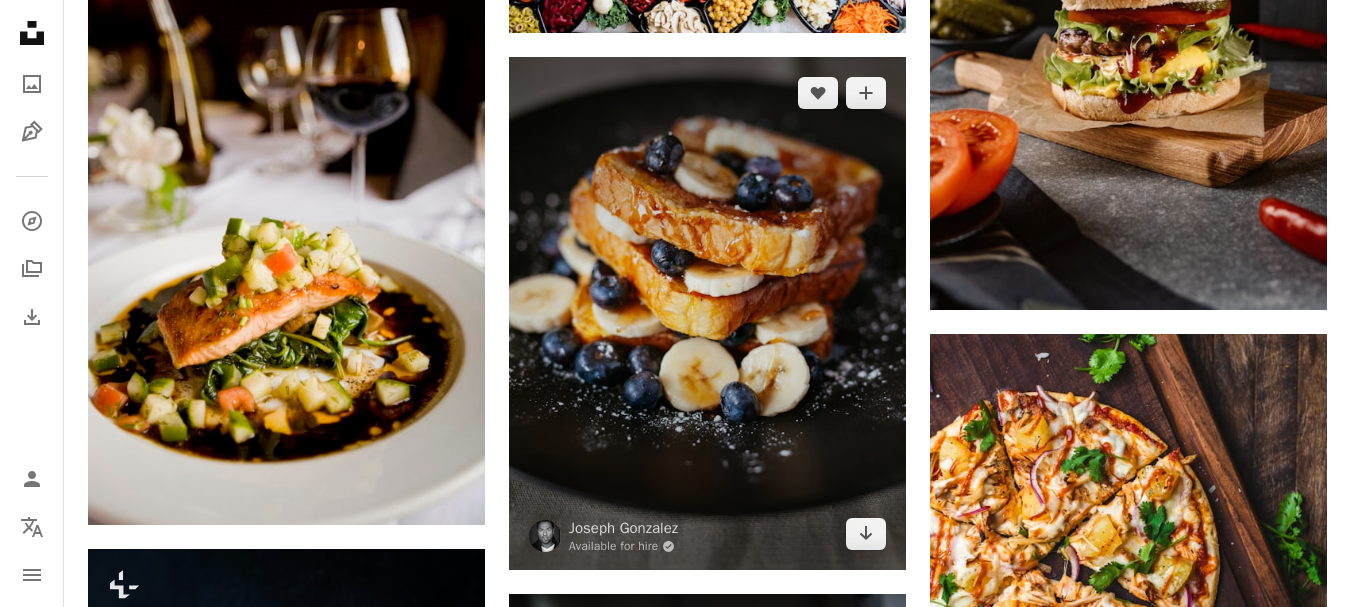 click at bounding box center [707, 313] 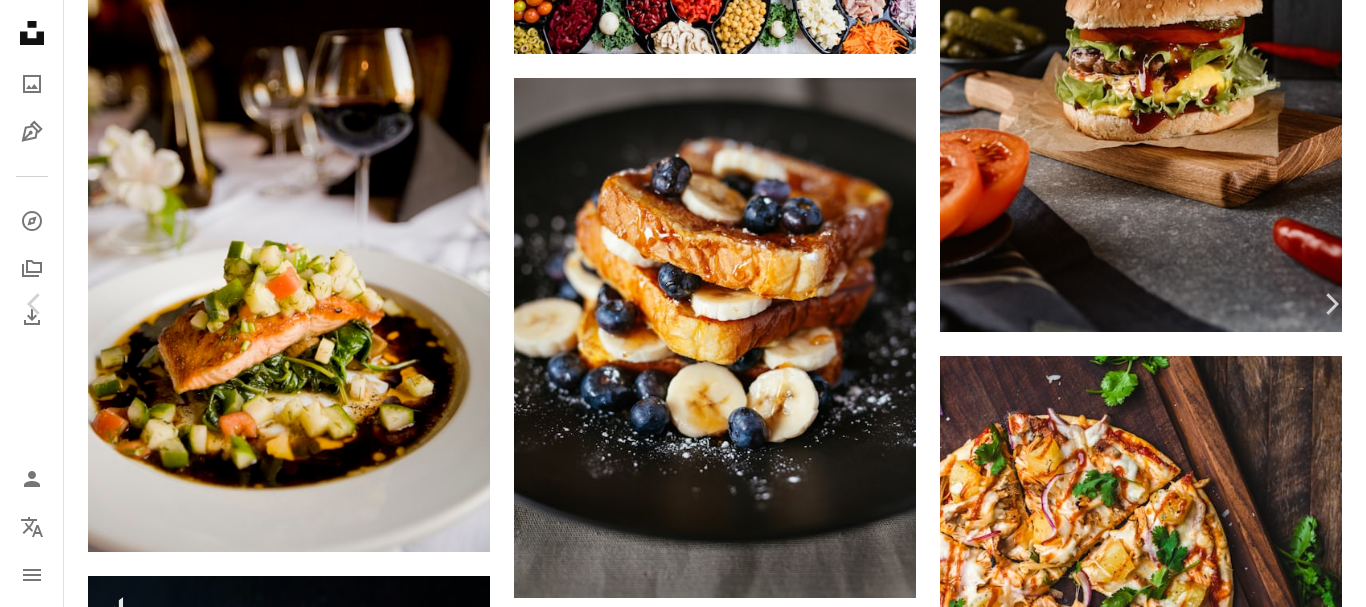click on "Download free" at bounding box center (1167, 3447) 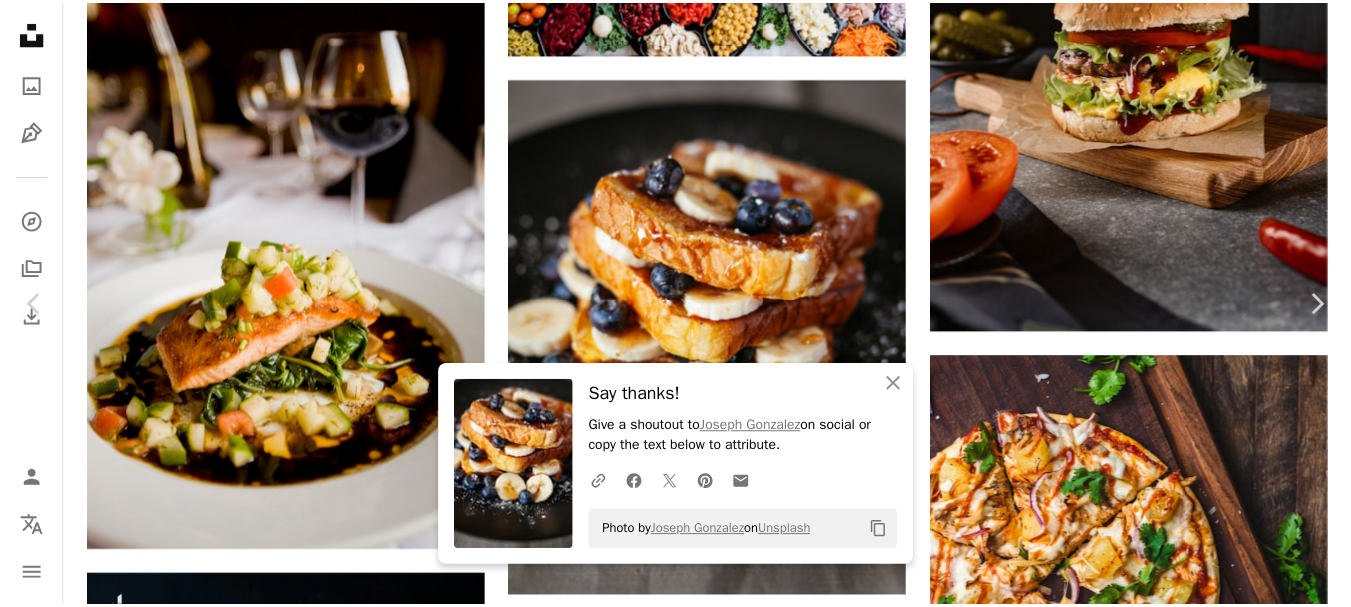scroll, scrollTop: 0, scrollLeft: 0, axis: both 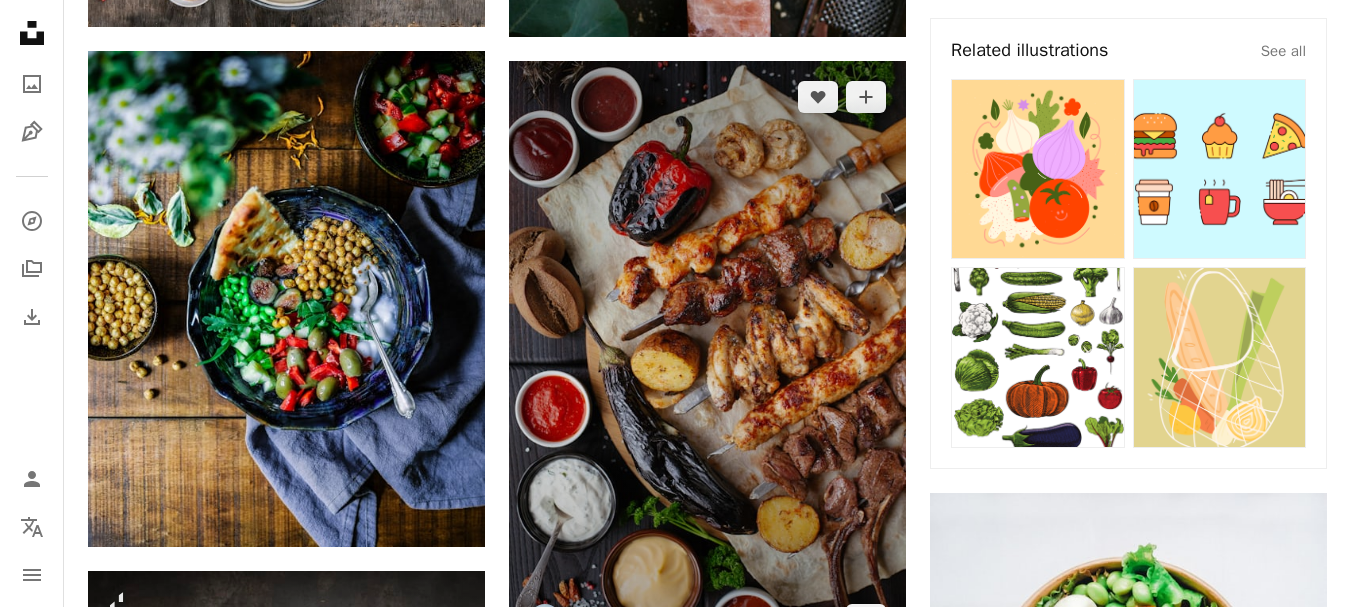 click at bounding box center (707, 359) 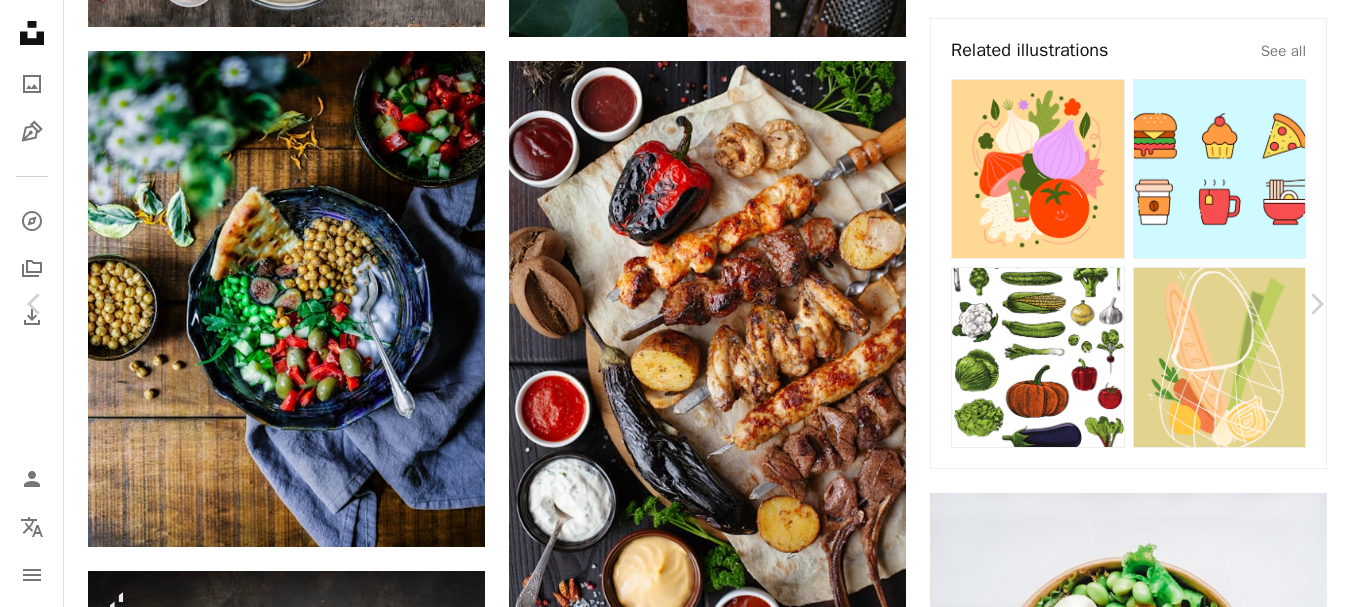 click on "Download free" at bounding box center (1152, 7492) 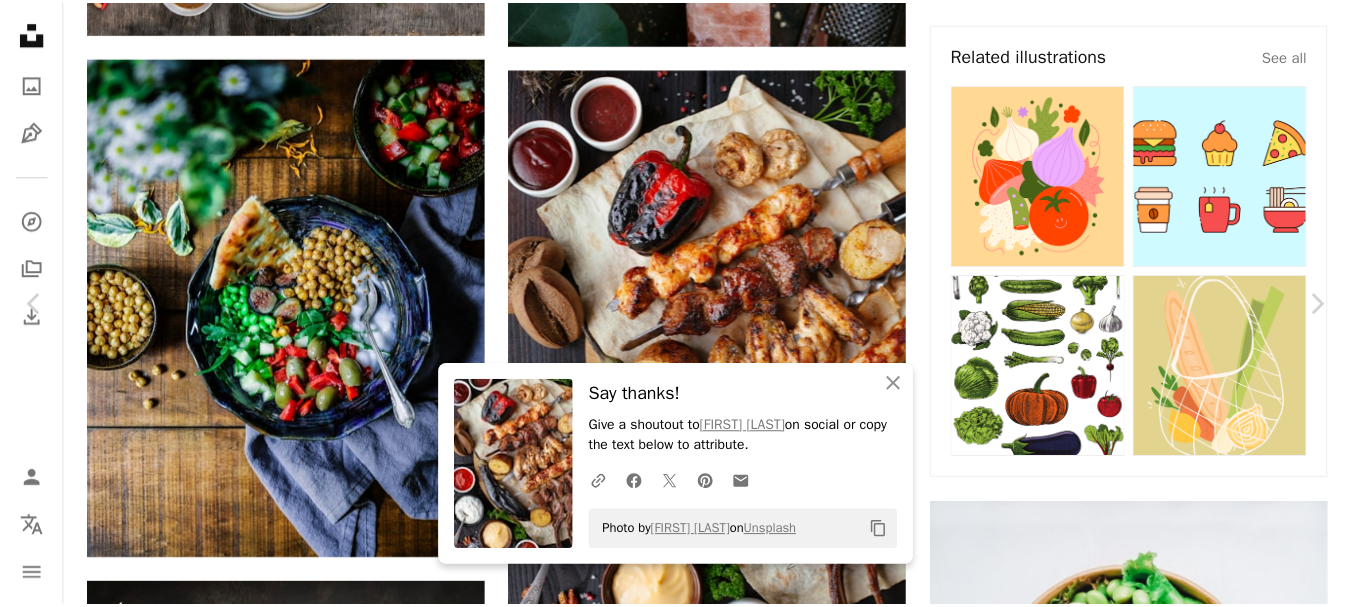 scroll, scrollTop: 1000, scrollLeft: 0, axis: vertical 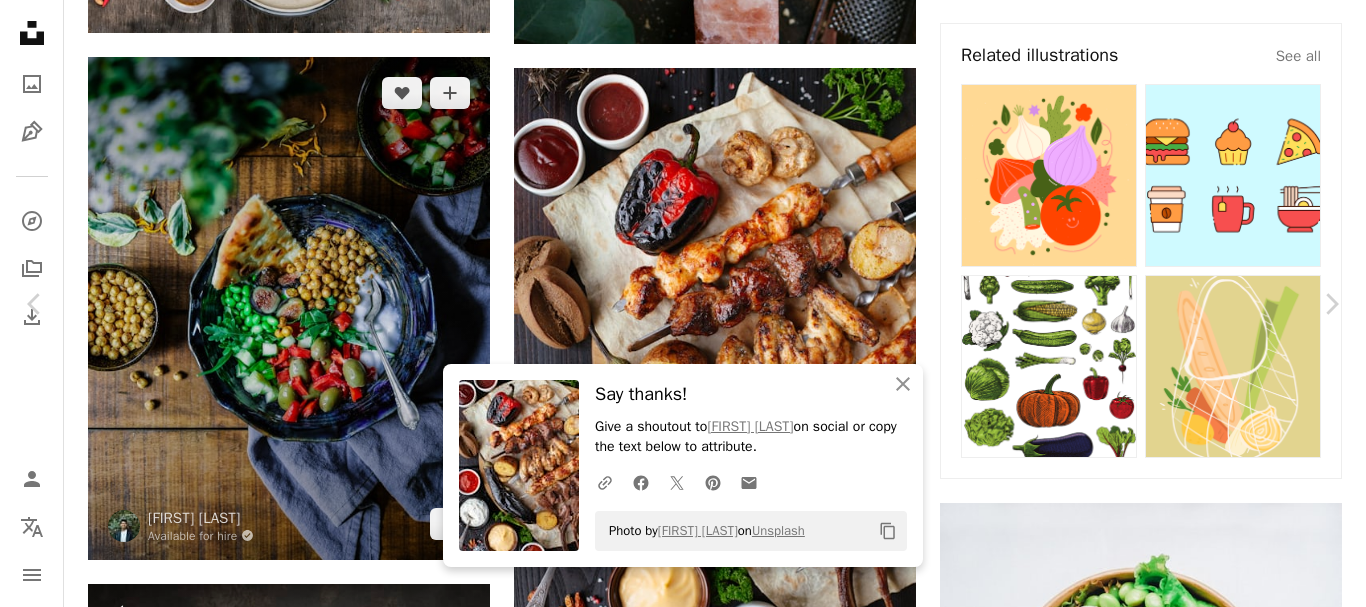 click on "An X shape" at bounding box center (20, 20) 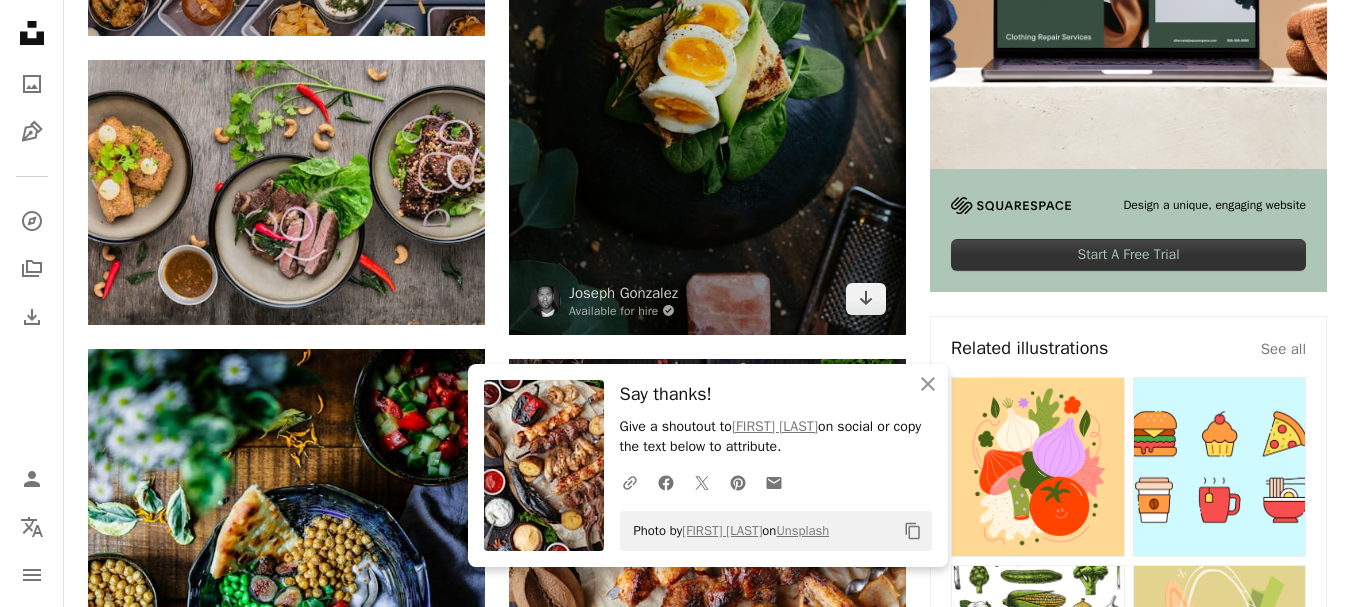 scroll, scrollTop: 200, scrollLeft: 0, axis: vertical 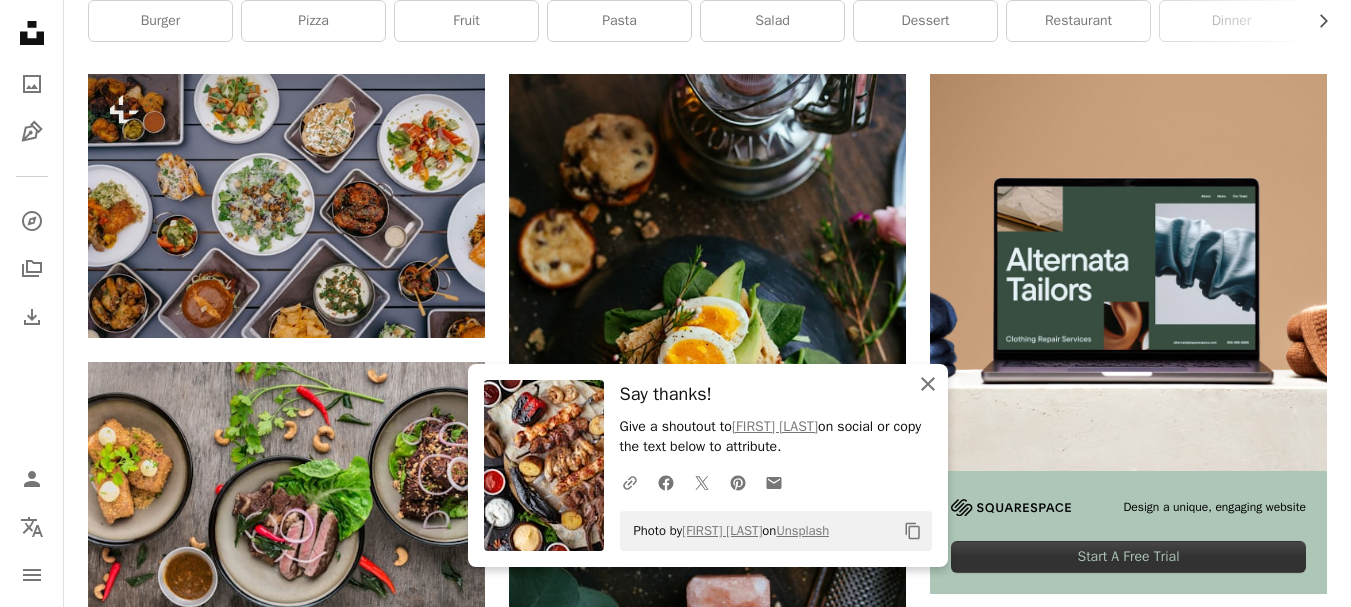 click on "An X shape" 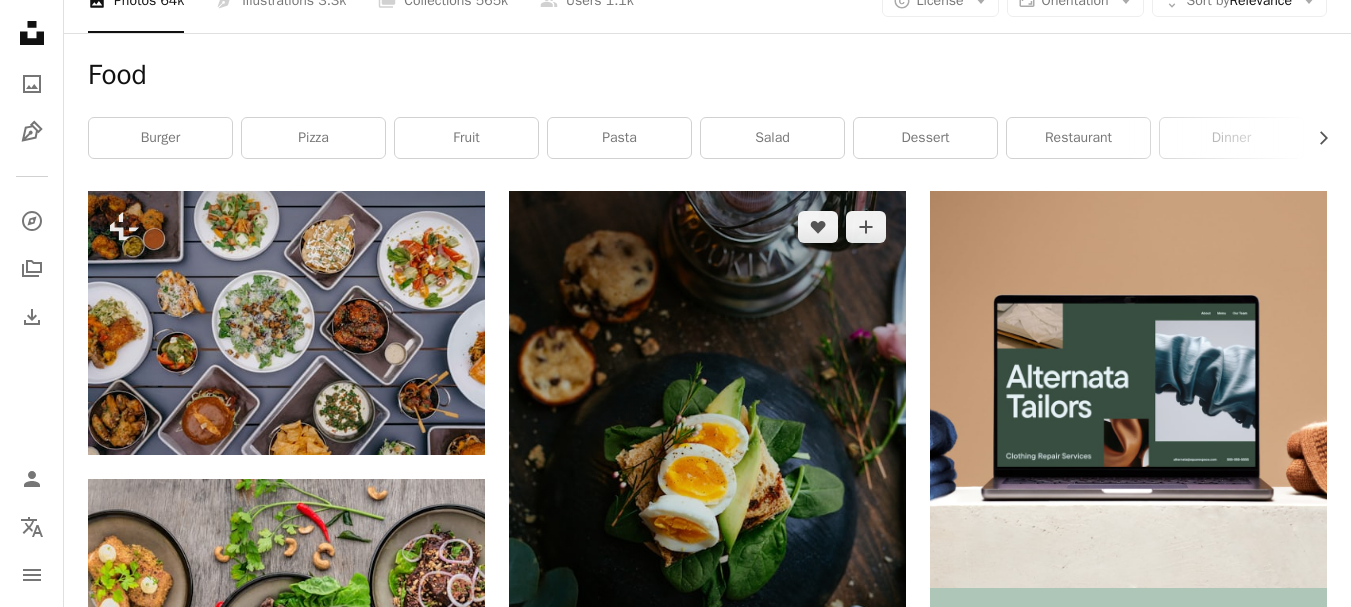 scroll, scrollTop: 0, scrollLeft: 0, axis: both 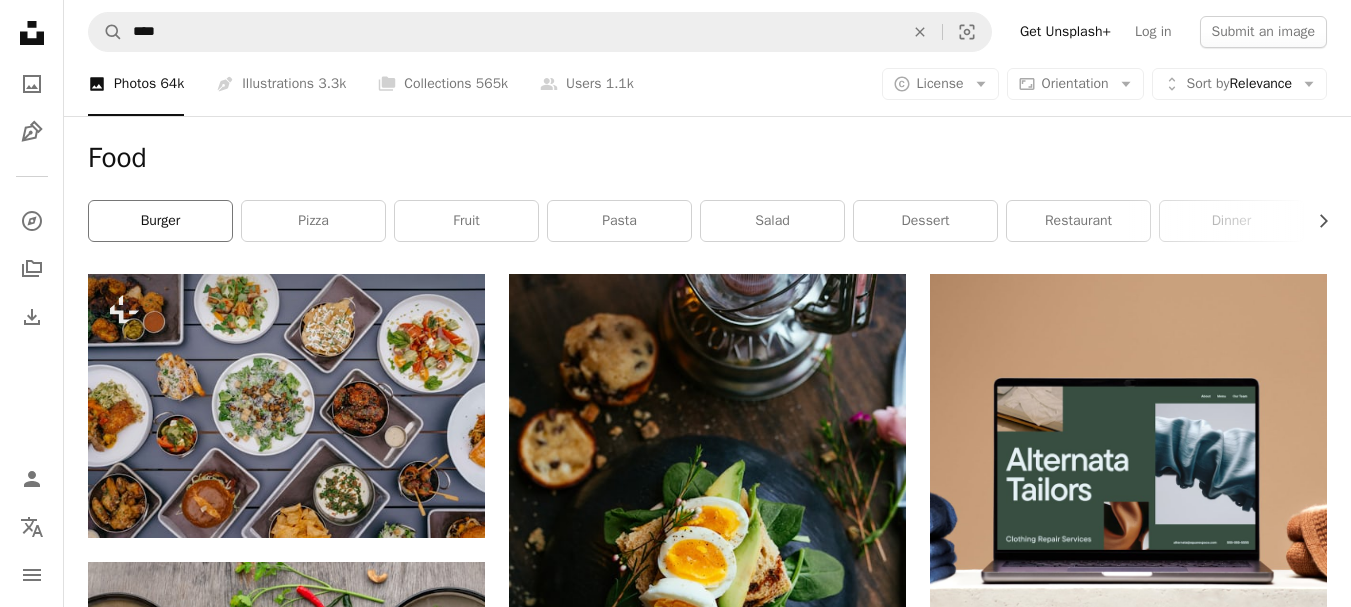 click on "burger" at bounding box center [160, 221] 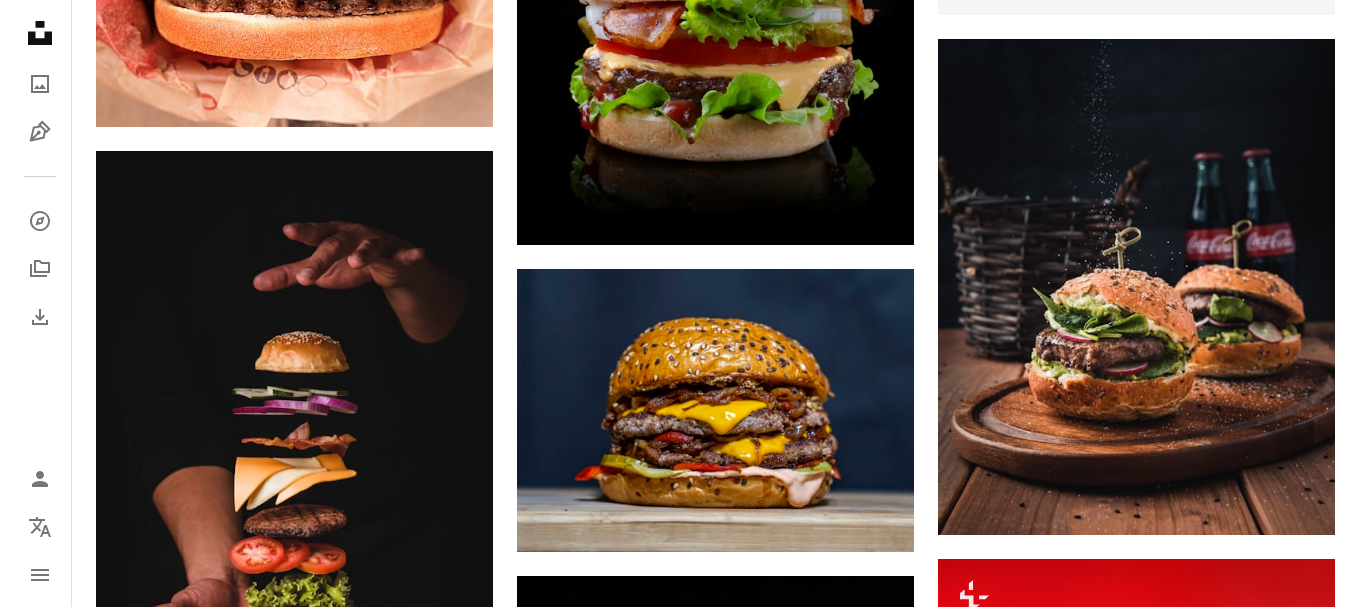 scroll, scrollTop: 900, scrollLeft: 0, axis: vertical 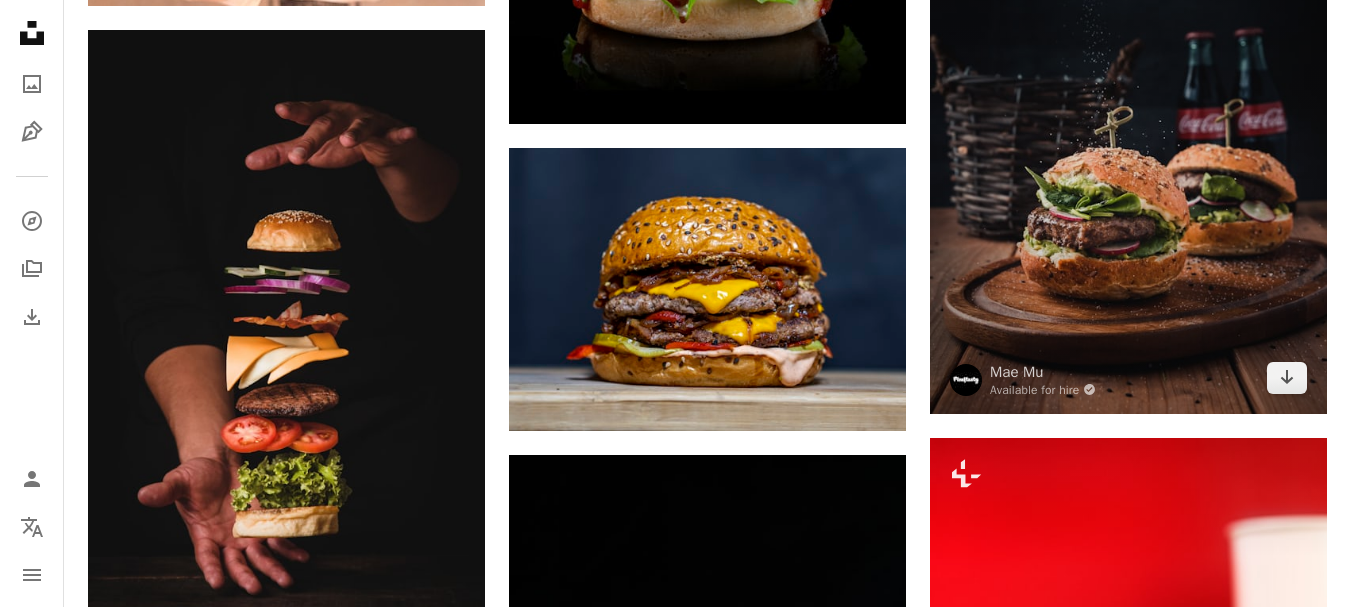 click at bounding box center (1128, 166) 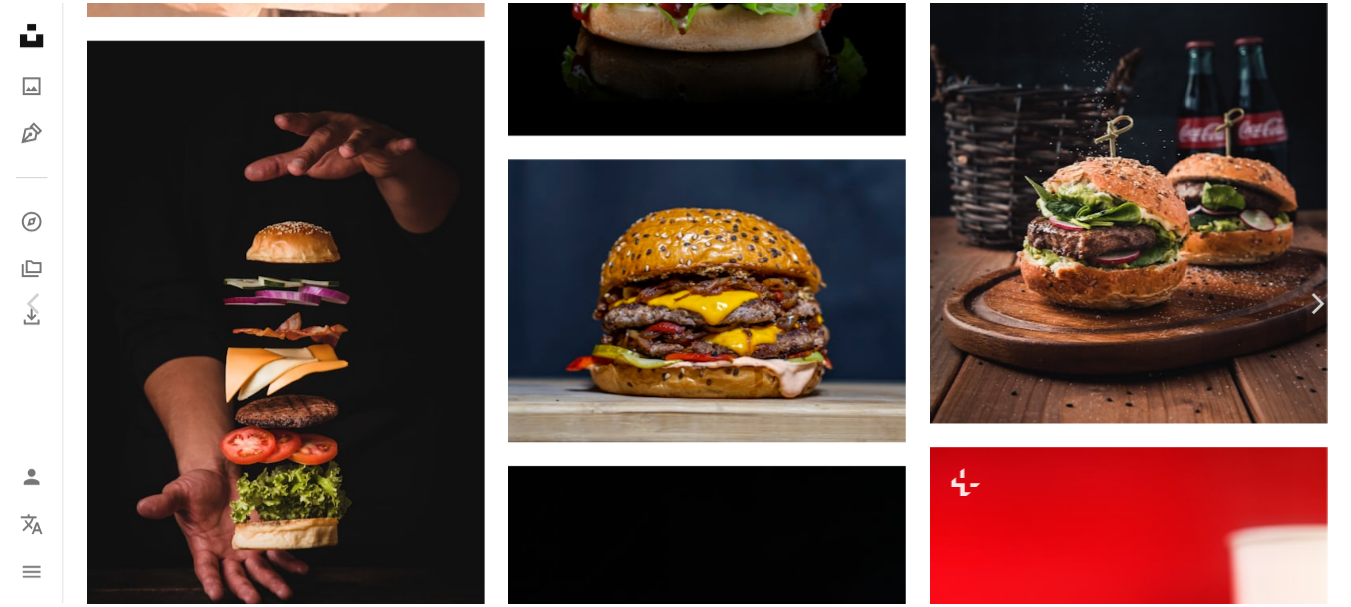 scroll, scrollTop: 200, scrollLeft: 0, axis: vertical 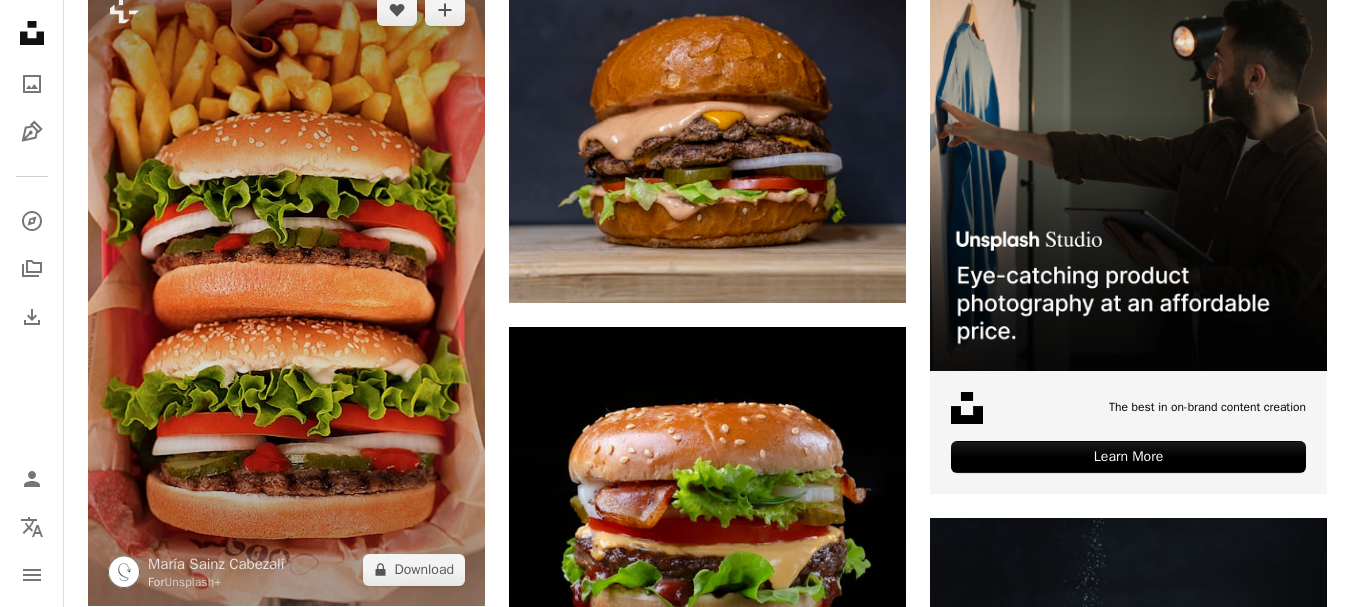click at bounding box center [286, 290] 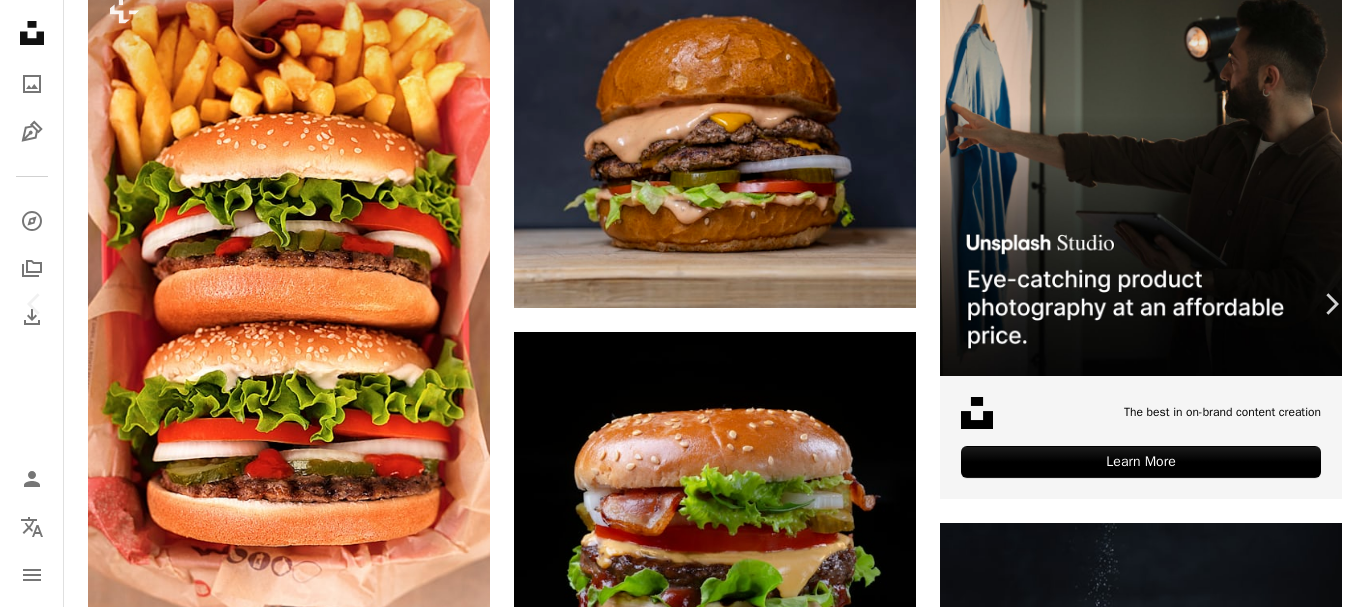click on "A lock   Download" at bounding box center [1205, 4776] 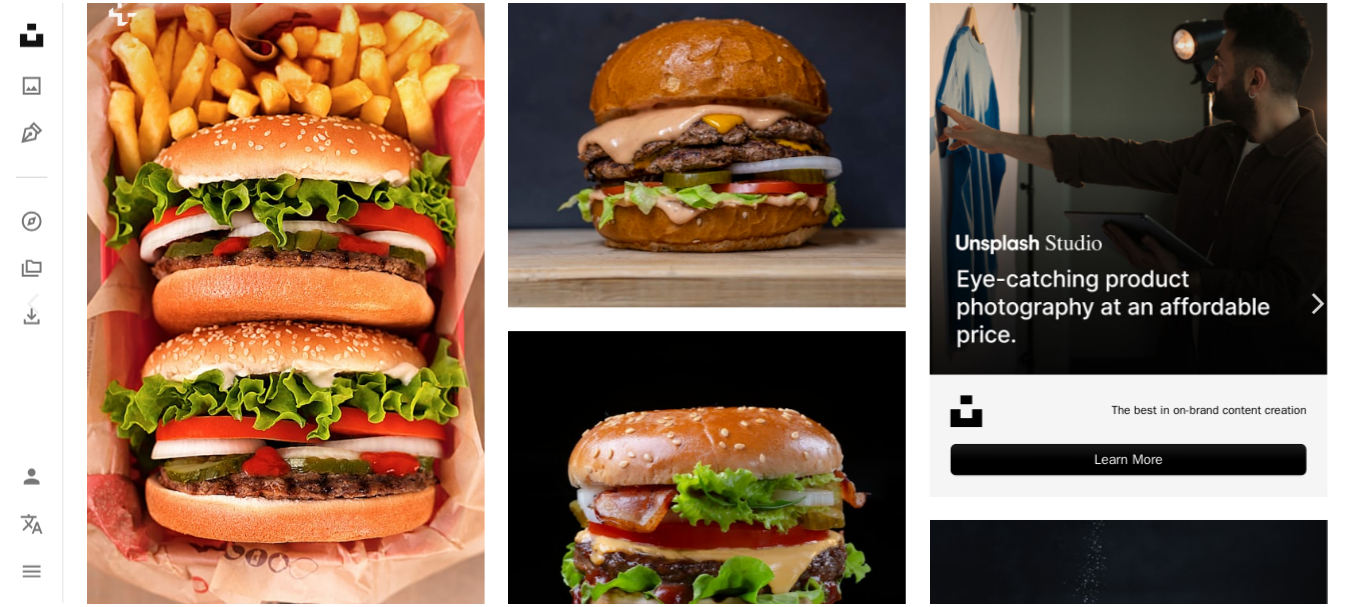 scroll, scrollTop: 500, scrollLeft: 0, axis: vertical 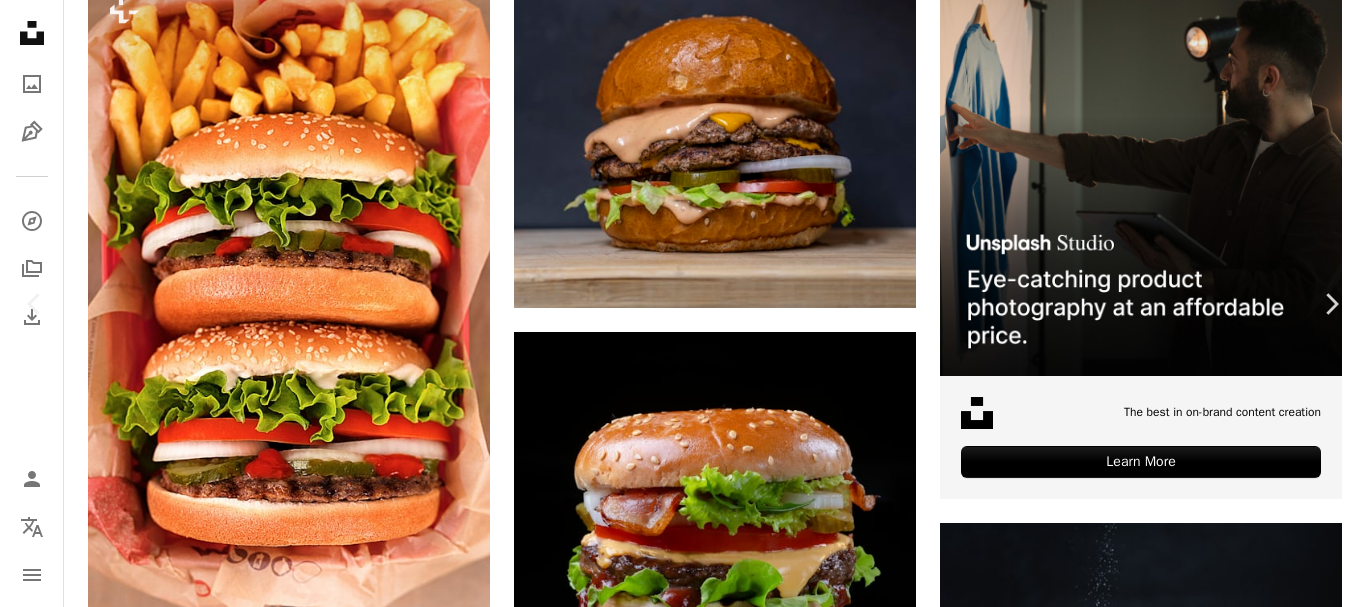 click on "An X shape" at bounding box center [20, 20] 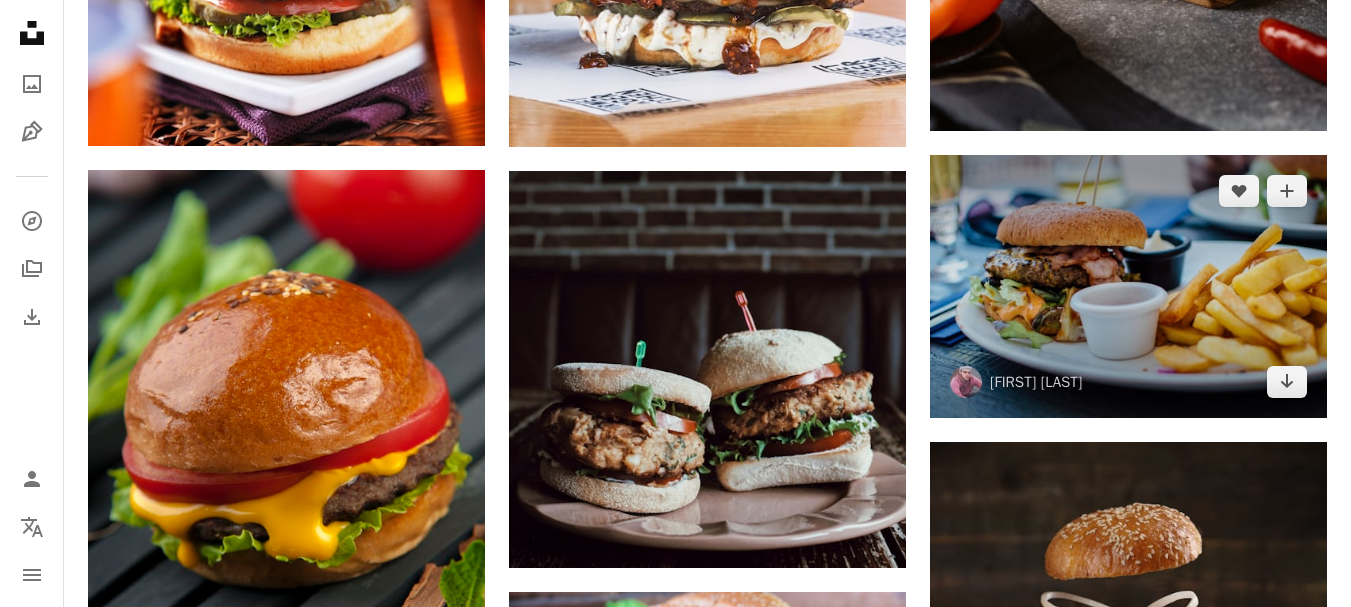 scroll, scrollTop: 2300, scrollLeft: 0, axis: vertical 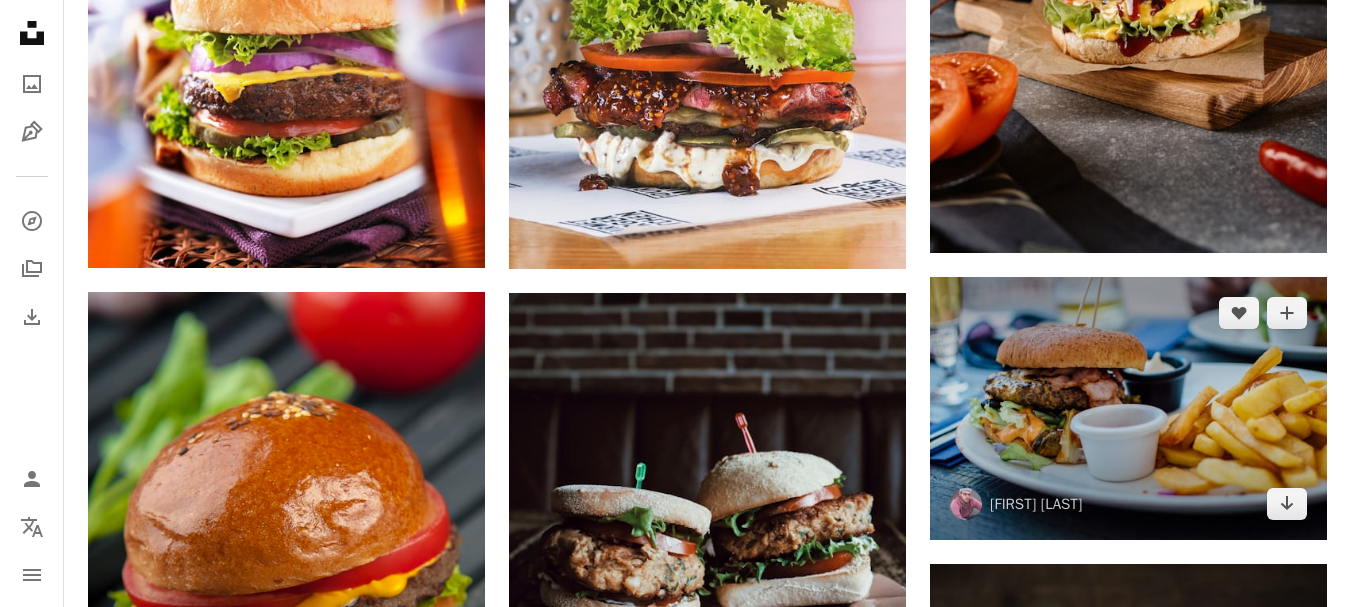 click at bounding box center [1128, 409] 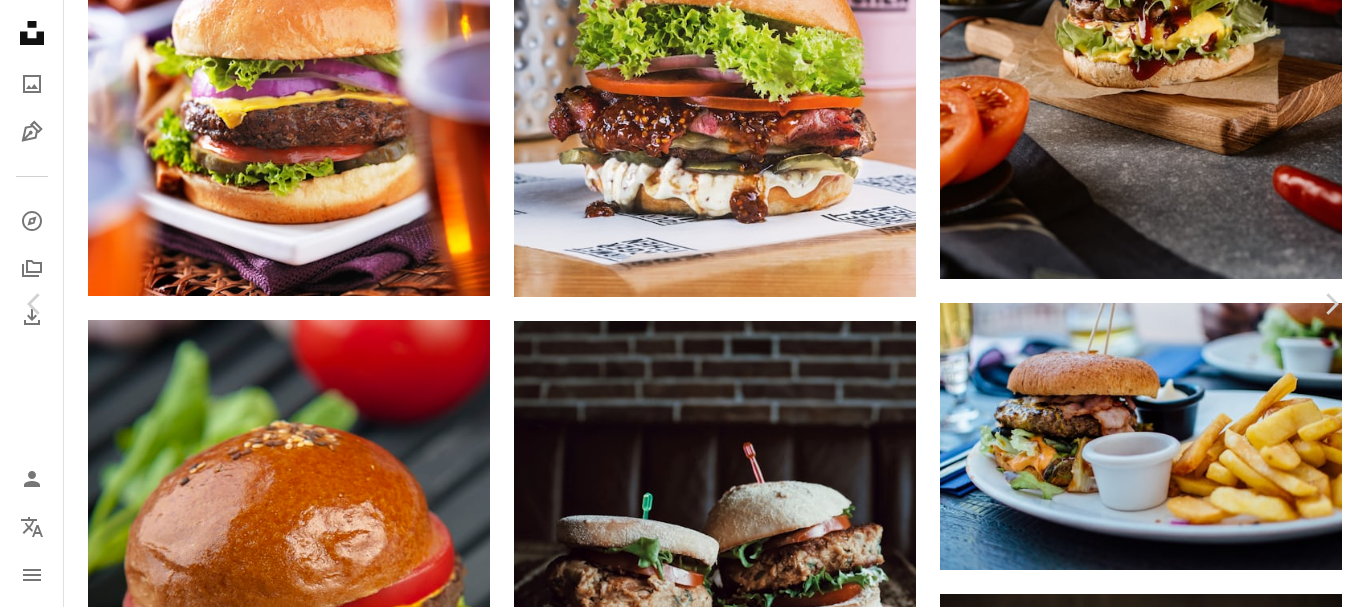 click on "Download free" at bounding box center (1167, 2776) 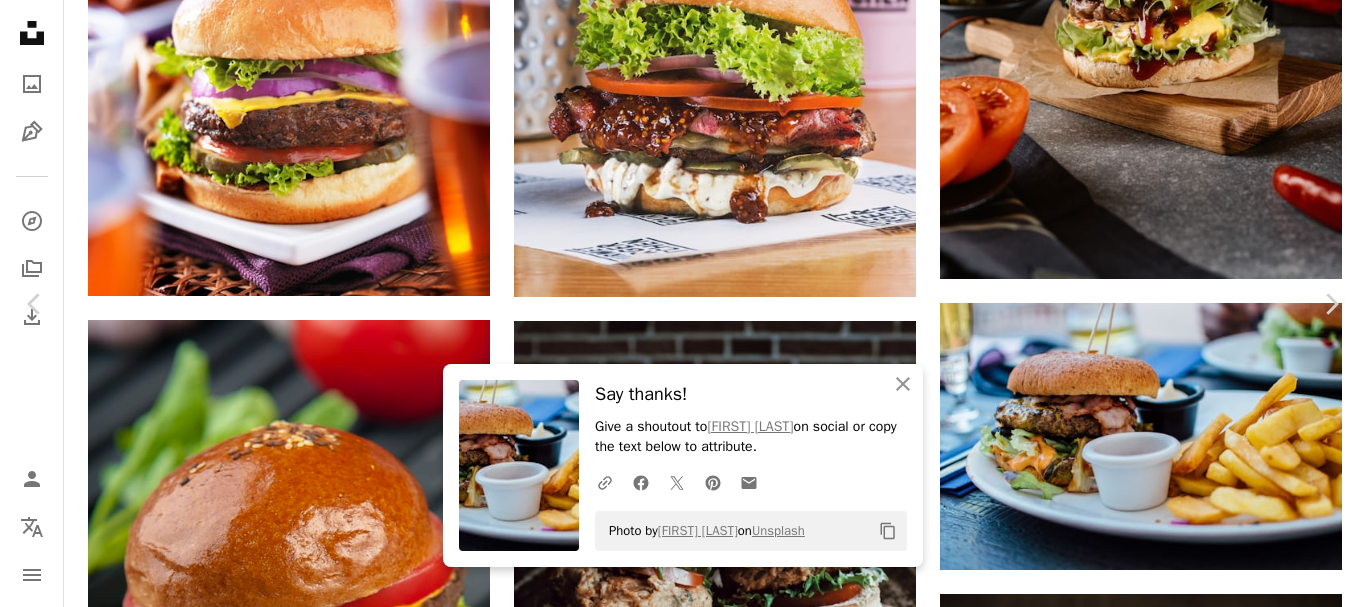 drag, startPoint x: 19, startPoint y: 15, endPoint x: 35, endPoint y: 26, distance: 19.416489 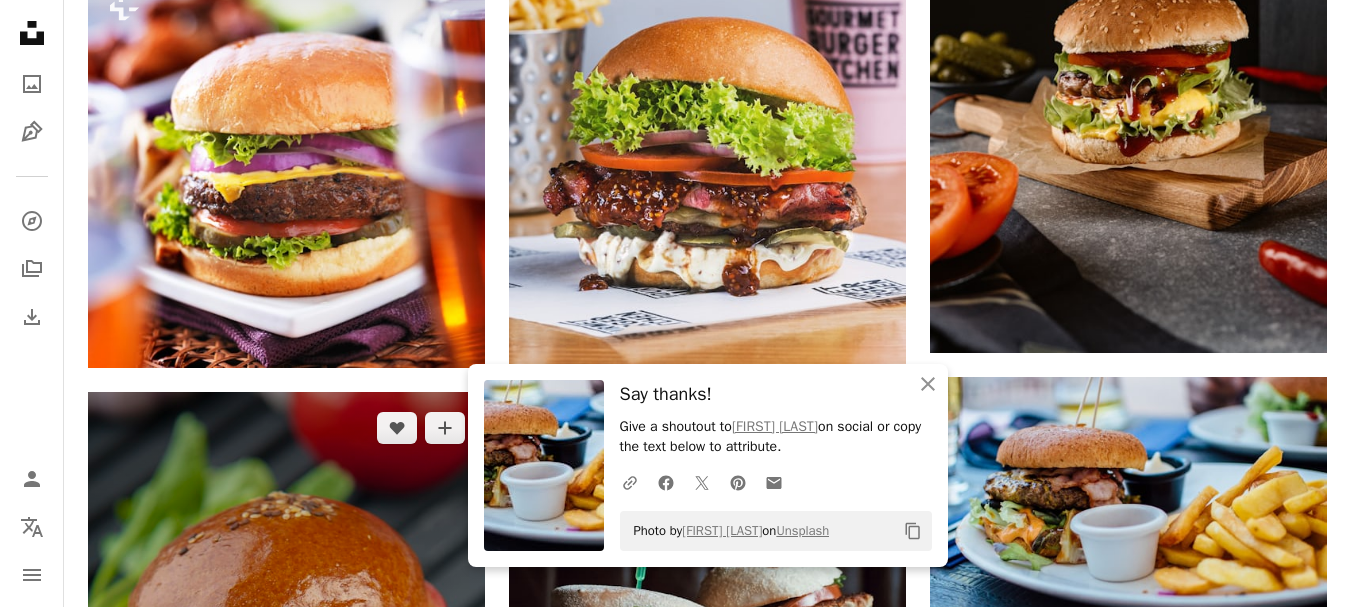 scroll, scrollTop: 2100, scrollLeft: 0, axis: vertical 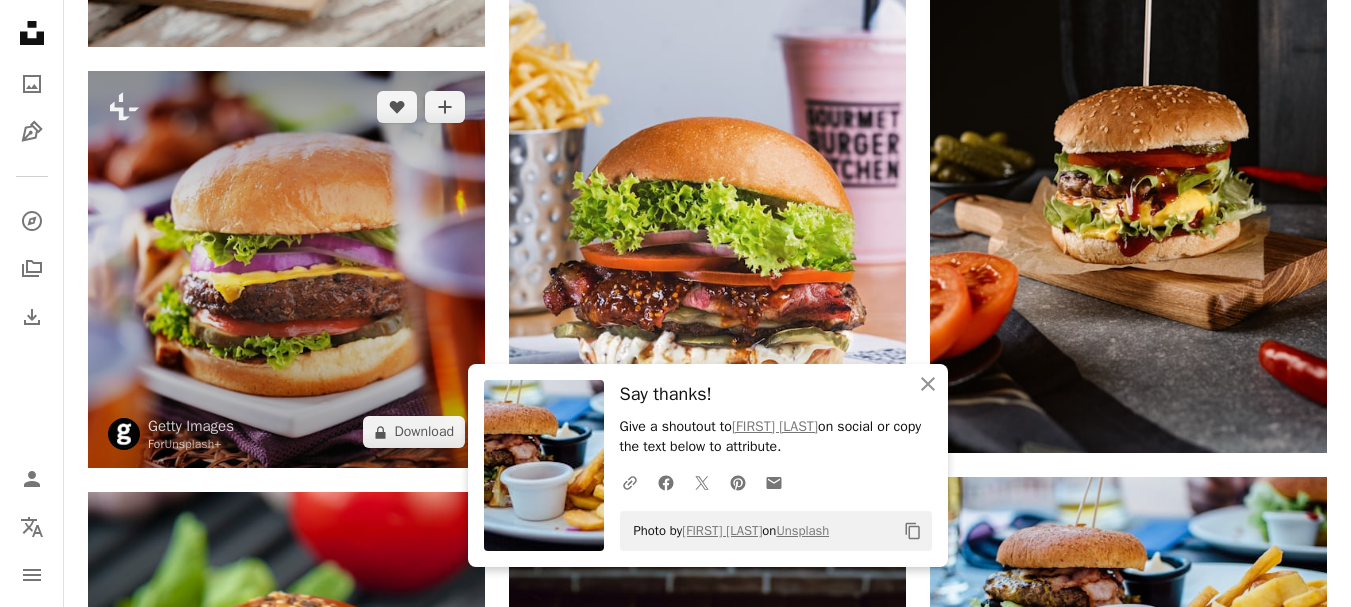 click at bounding box center (286, 269) 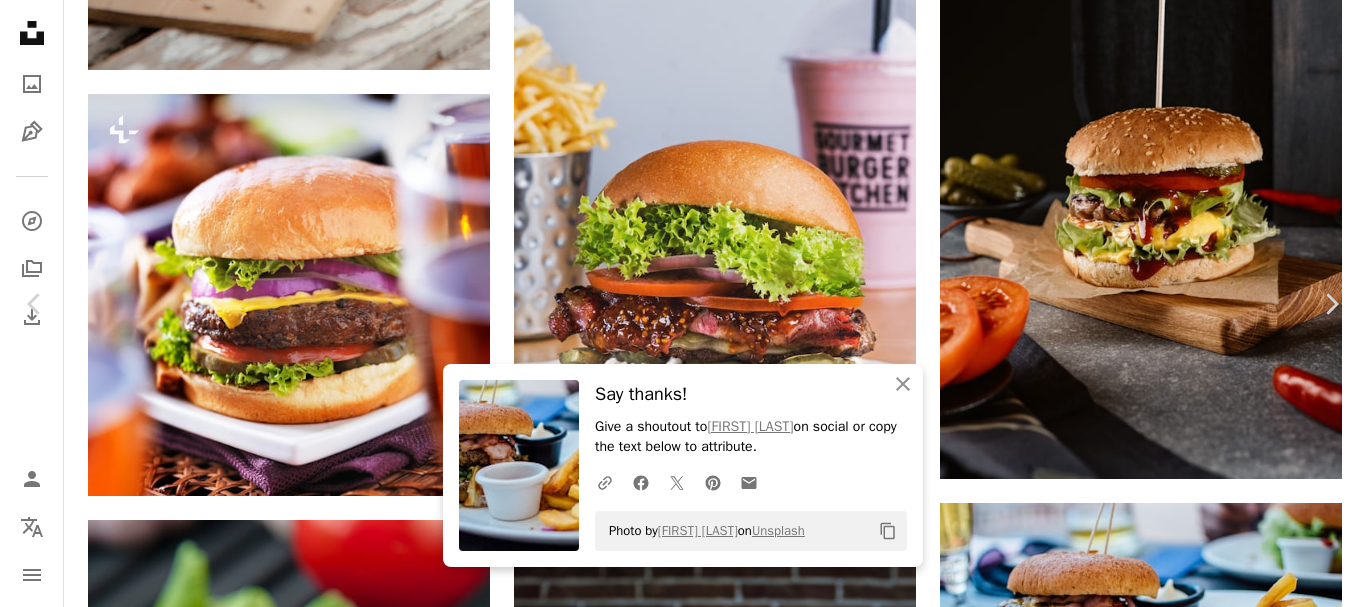 click on "A lock" 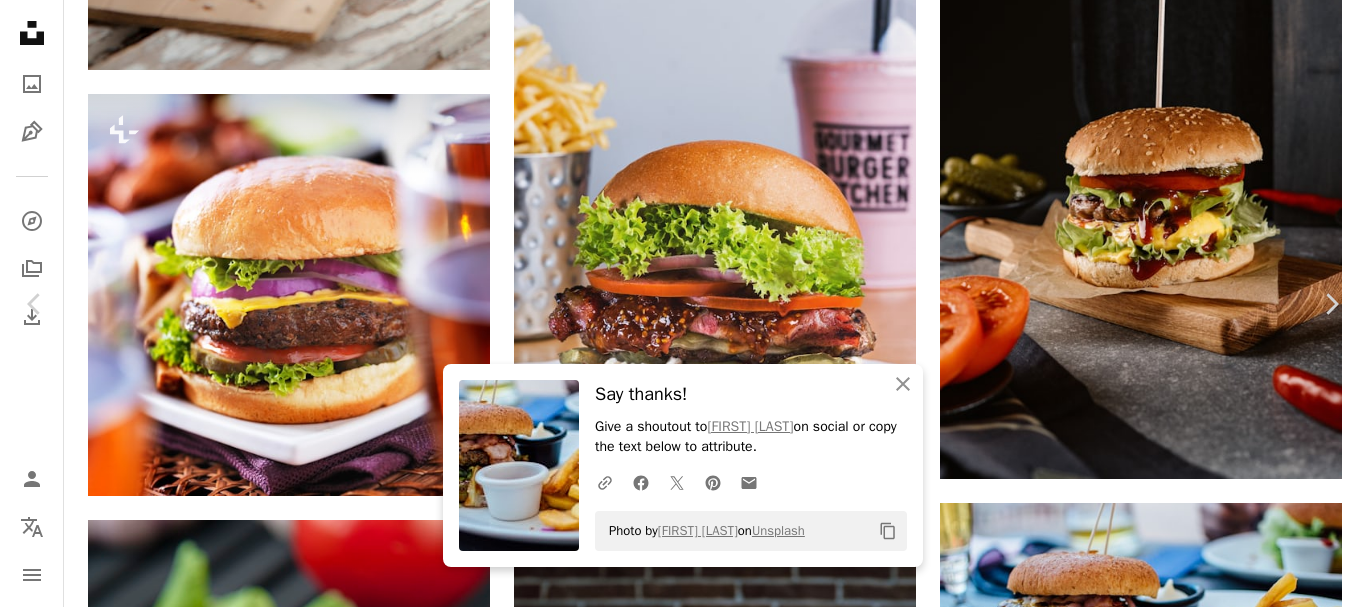 click on "An X shape" at bounding box center (20, 20) 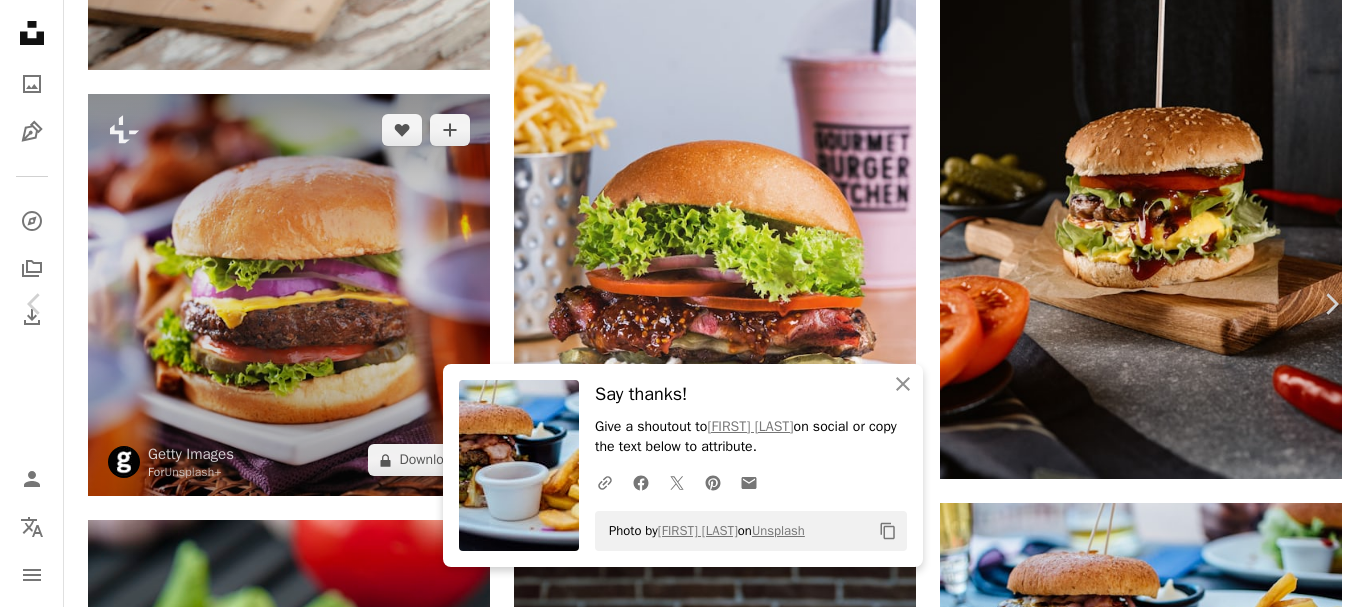 click on "An X shape" at bounding box center [20, 20] 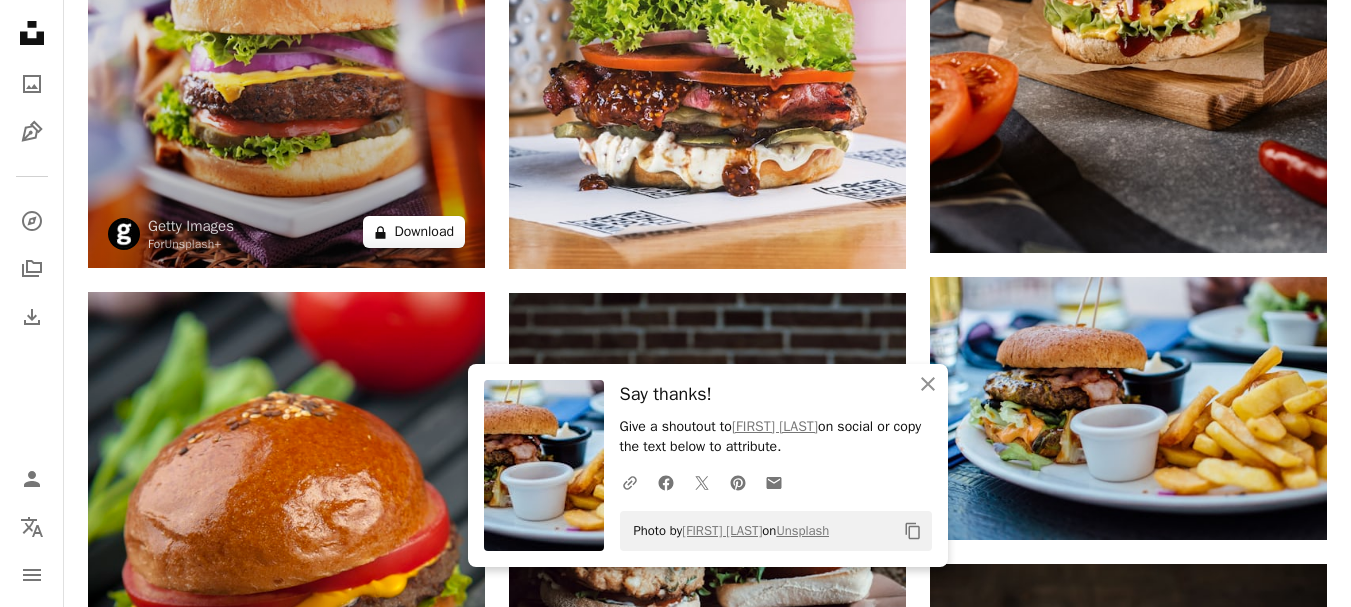 scroll, scrollTop: 2200, scrollLeft: 0, axis: vertical 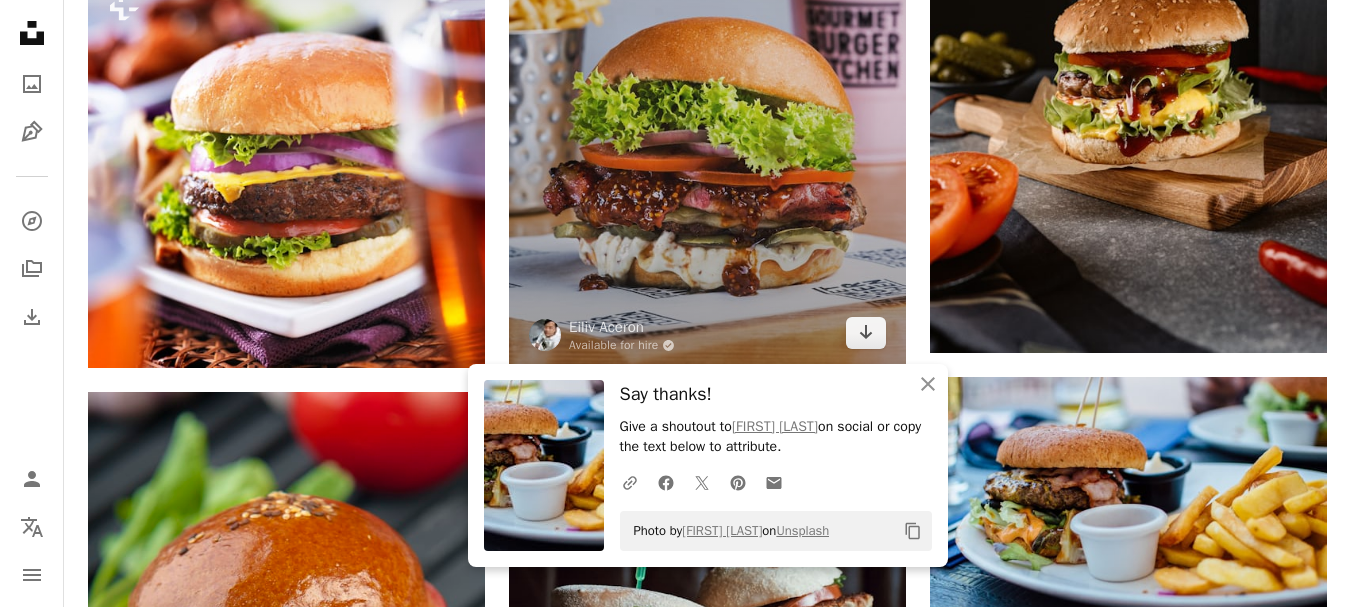 click at bounding box center [707, 72] 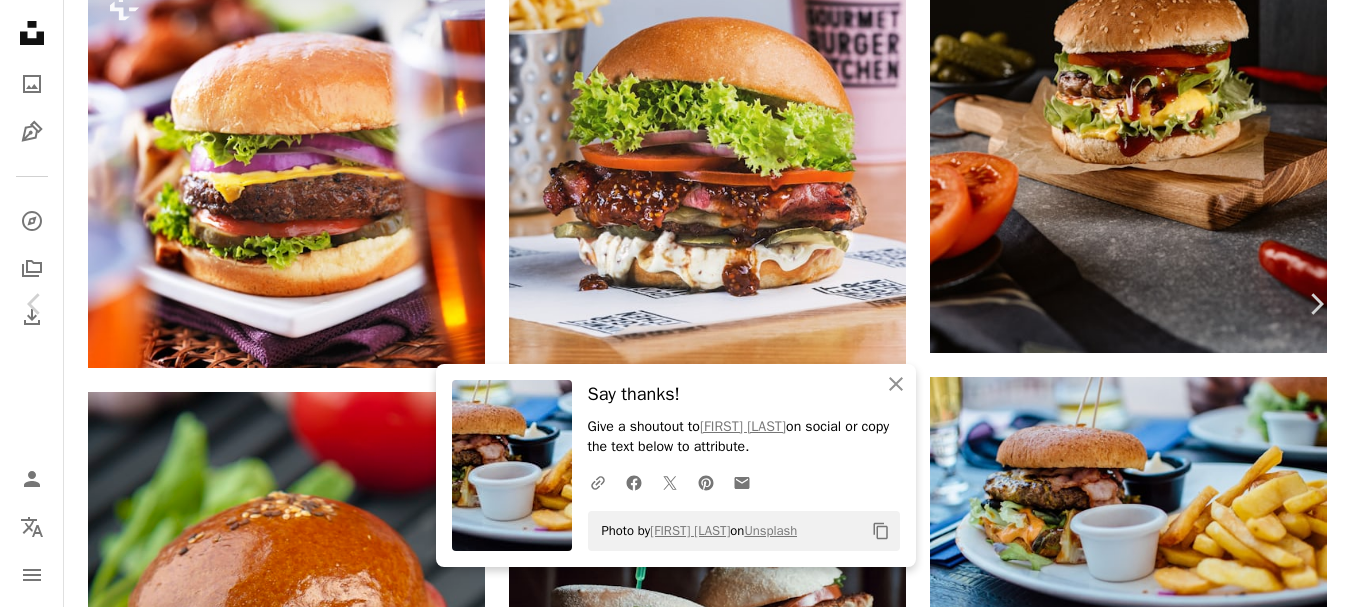 click on "Download free" at bounding box center [1152, 2826] 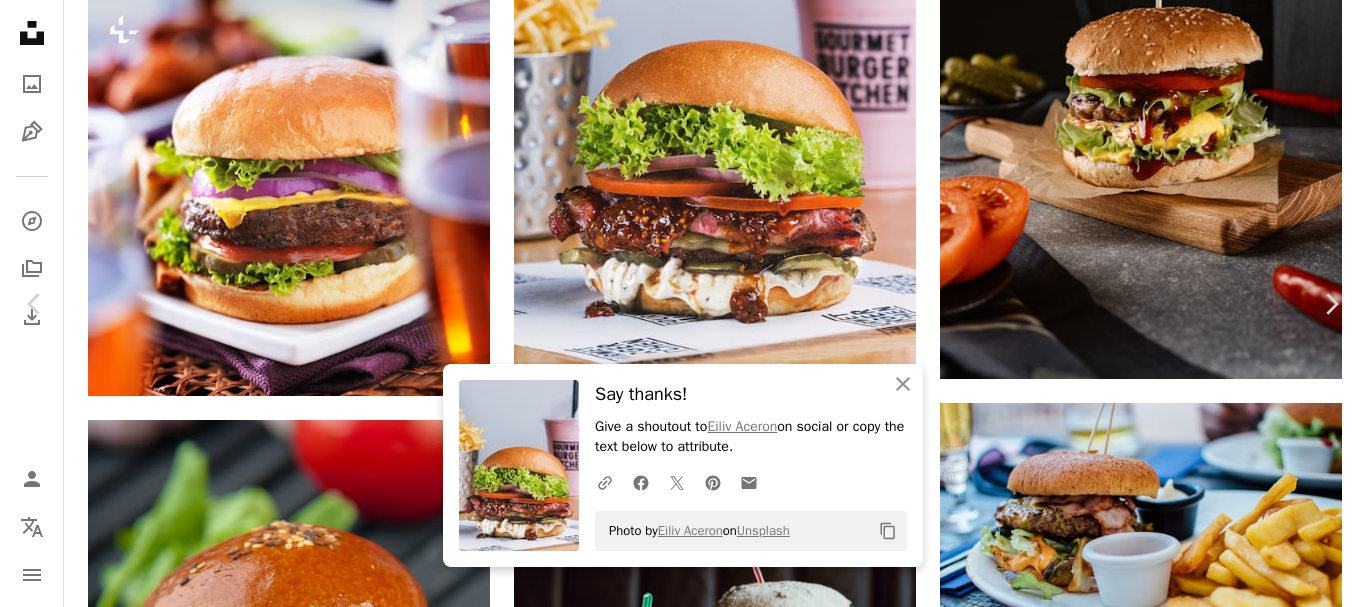 click on "An X shape" at bounding box center (20, 20) 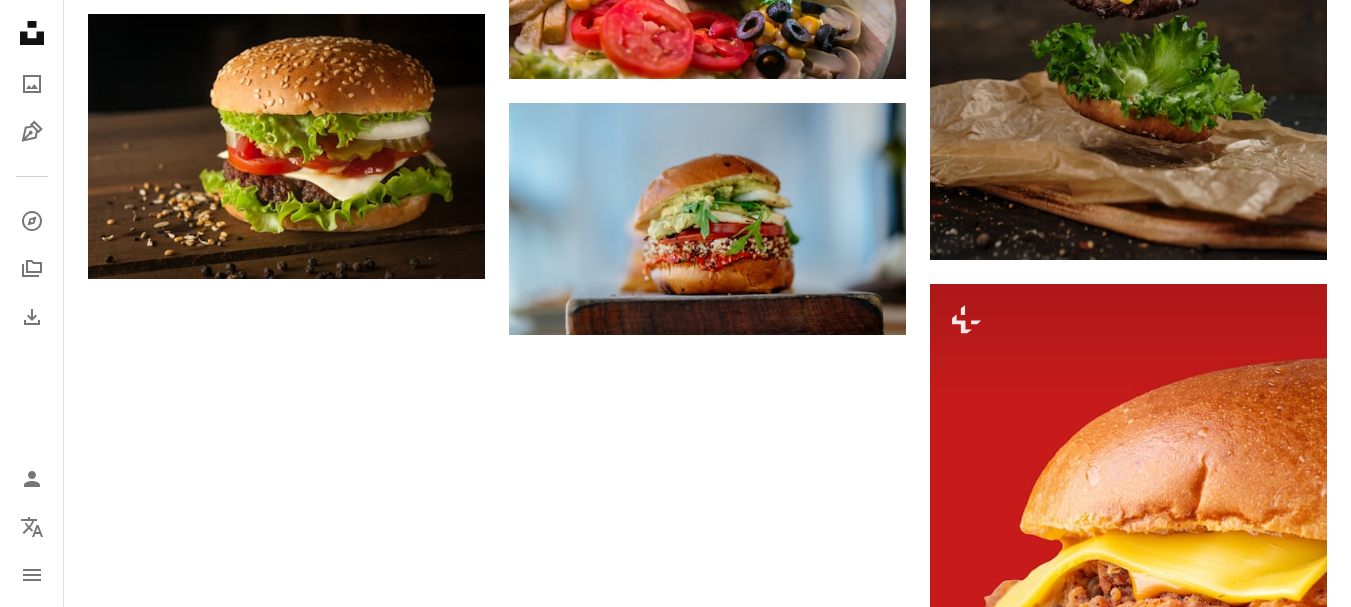 scroll, scrollTop: 3600, scrollLeft: 0, axis: vertical 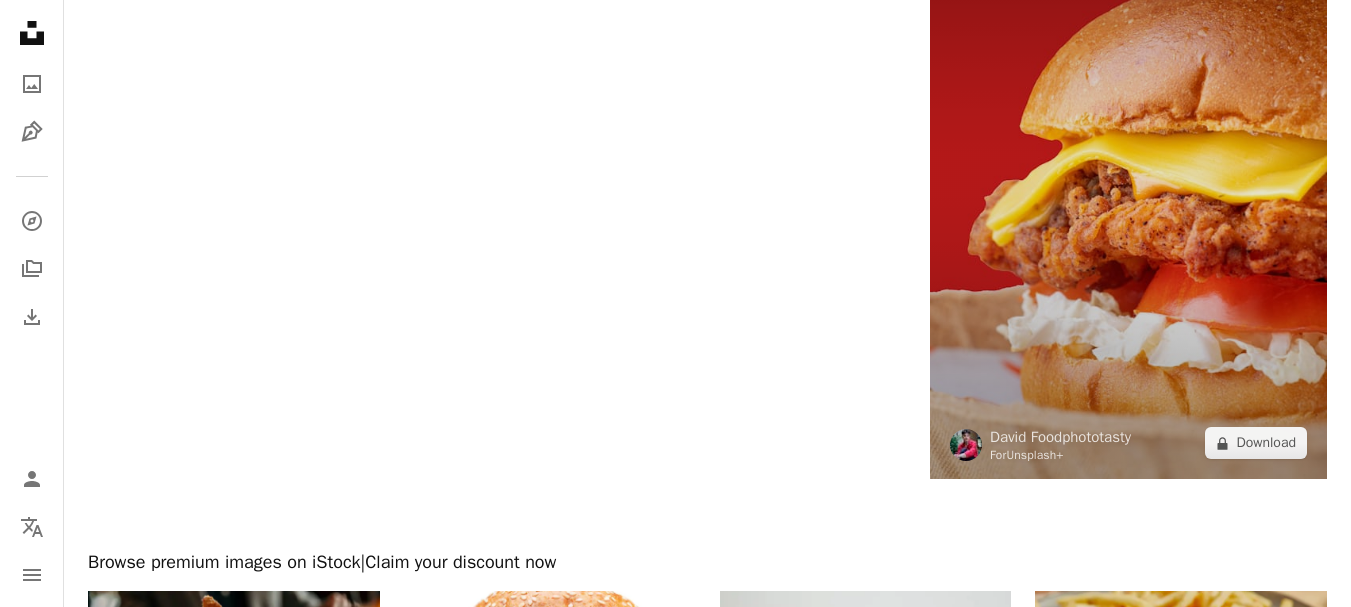 click on "Unsplash+" at bounding box center (1034, 455) 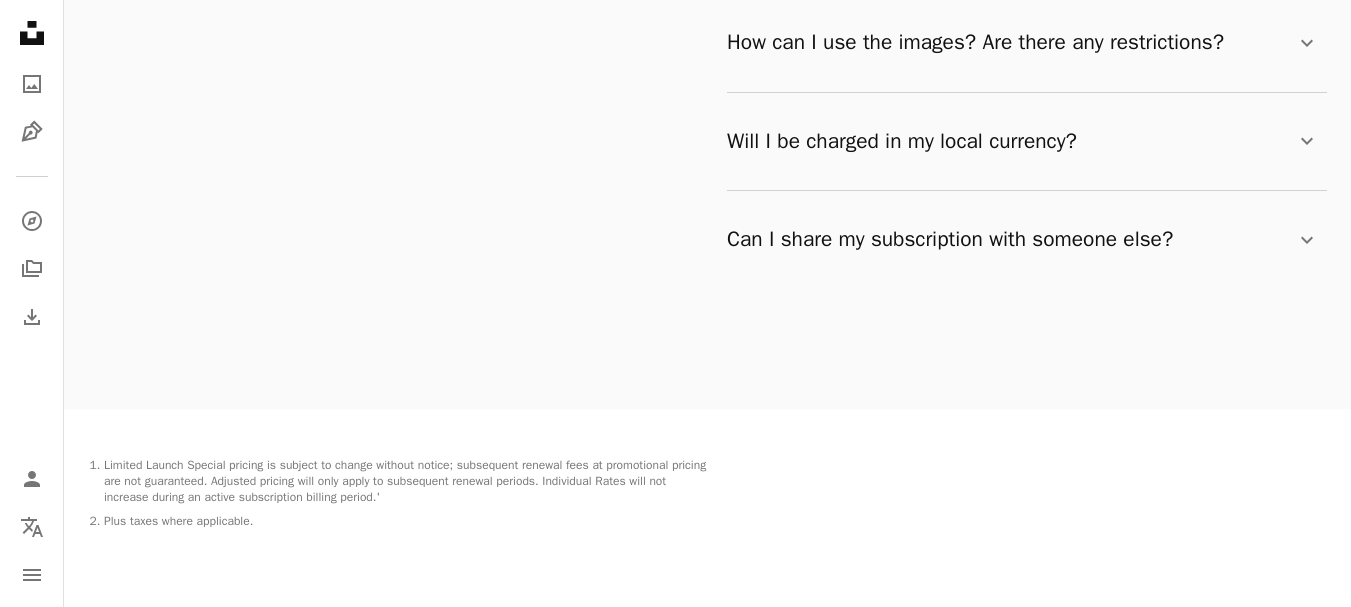 scroll, scrollTop: 0, scrollLeft: 0, axis: both 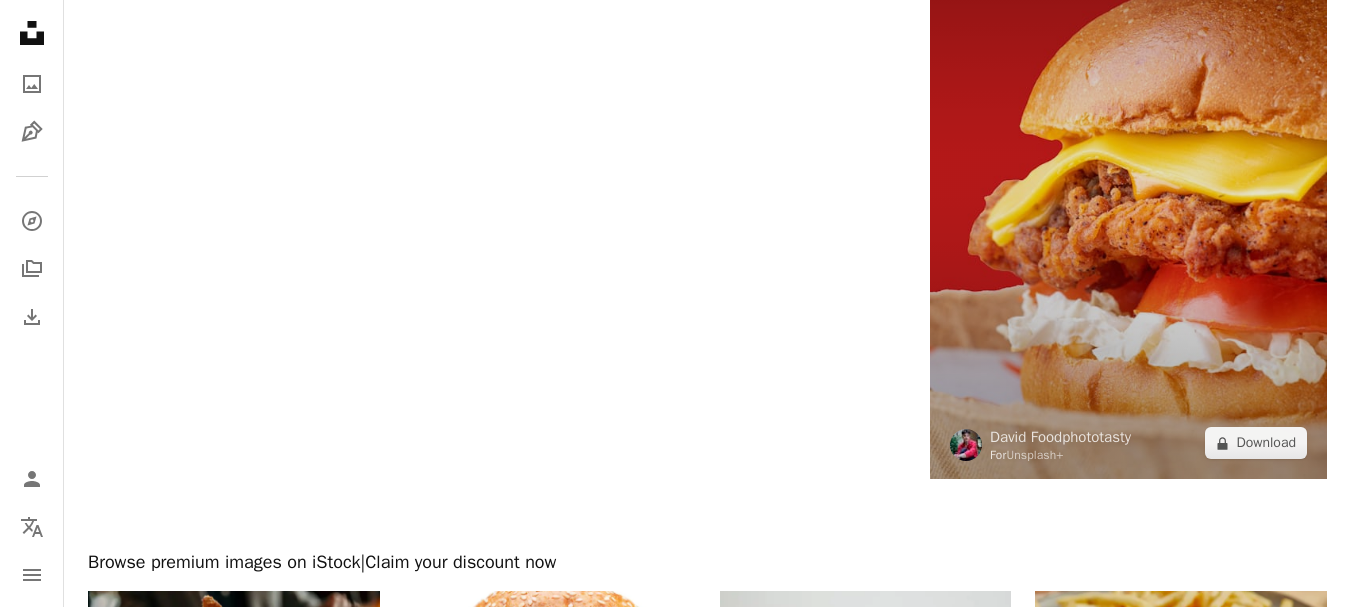 click at bounding box center [1128, 182] 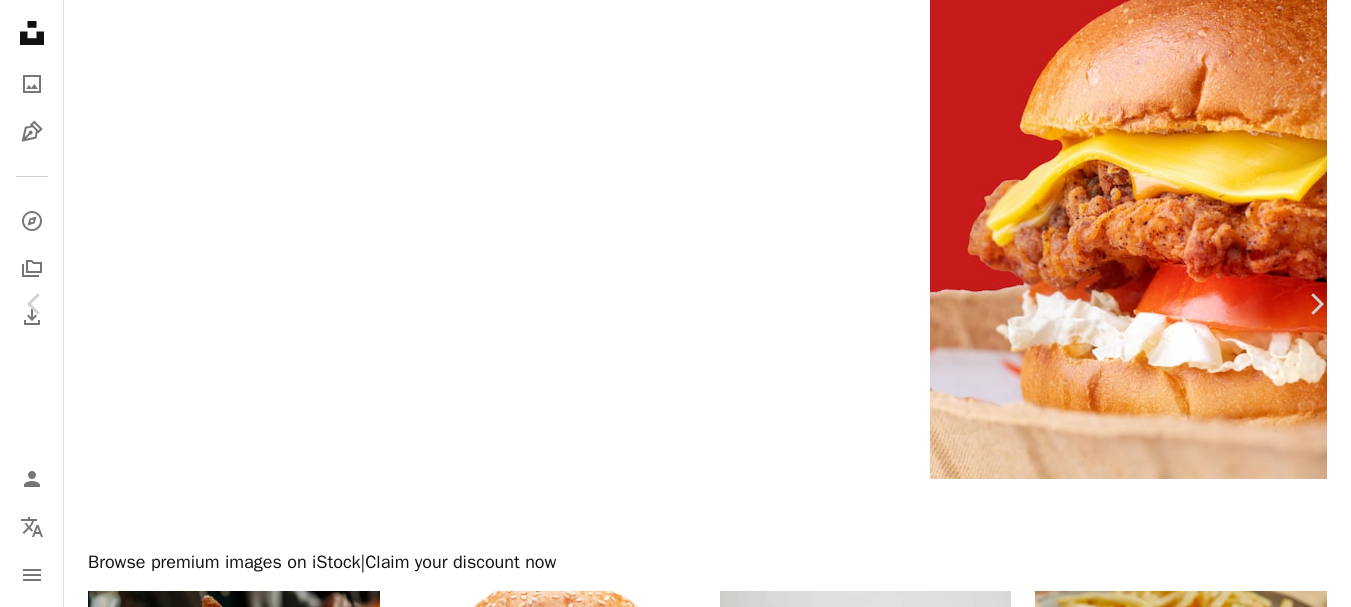 click on "An X shape" at bounding box center (20, 20) 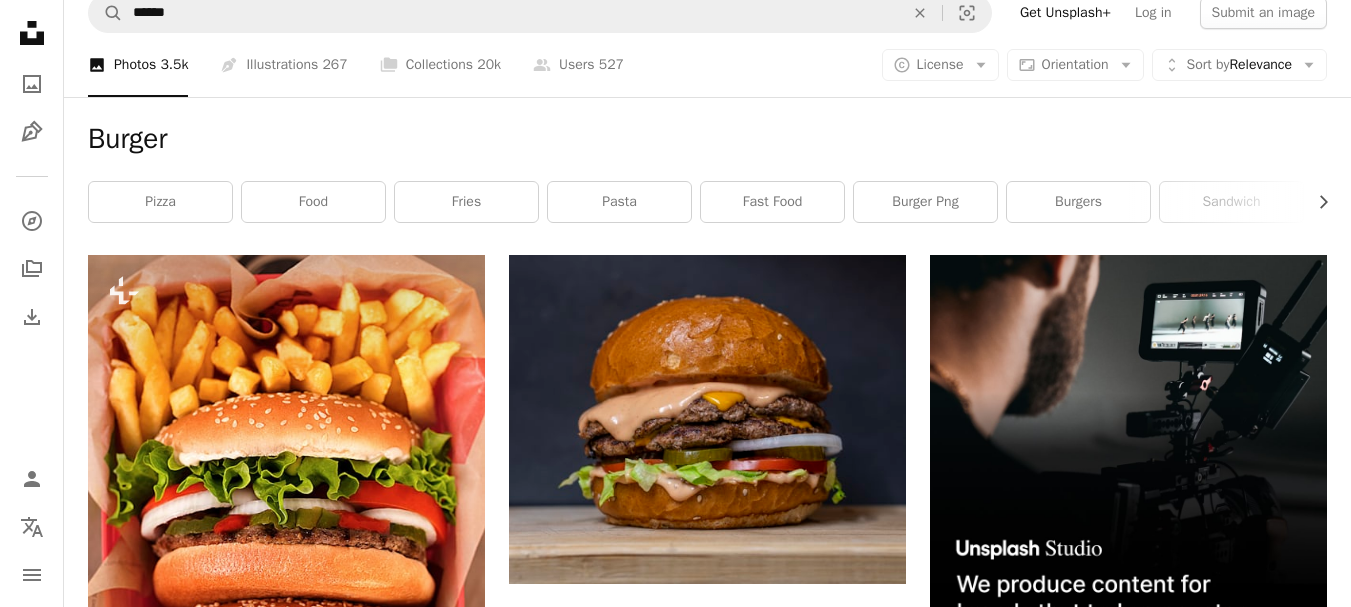 scroll, scrollTop: 0, scrollLeft: 0, axis: both 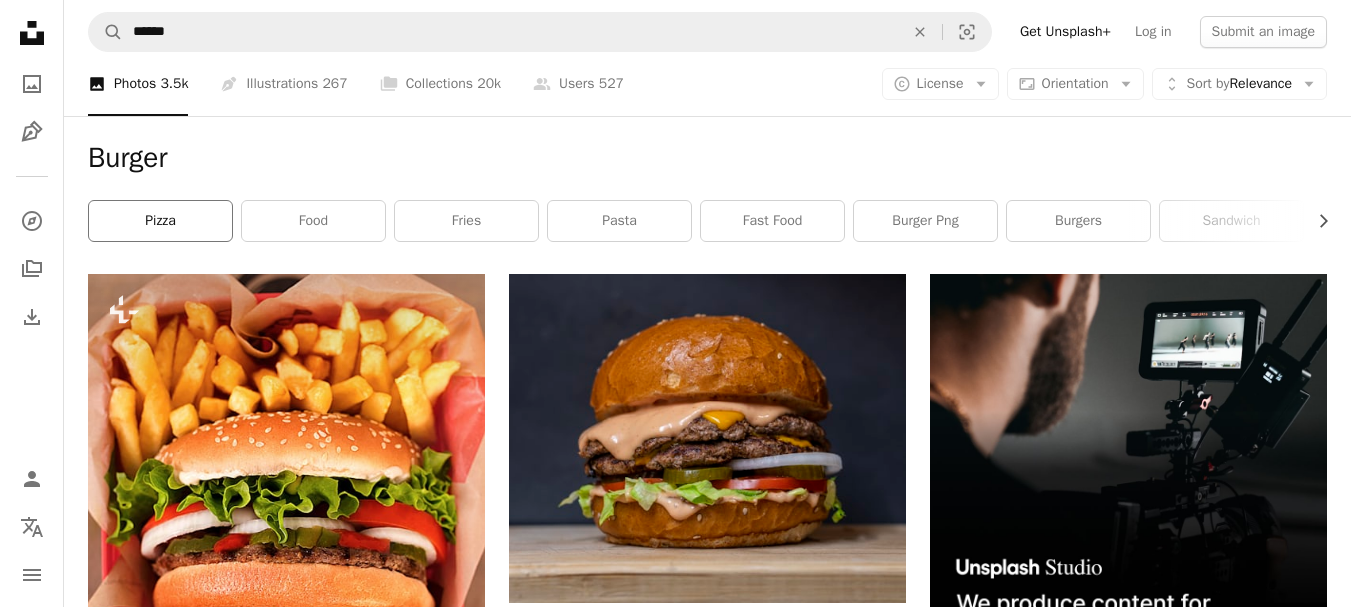 click on "pizza" at bounding box center [160, 221] 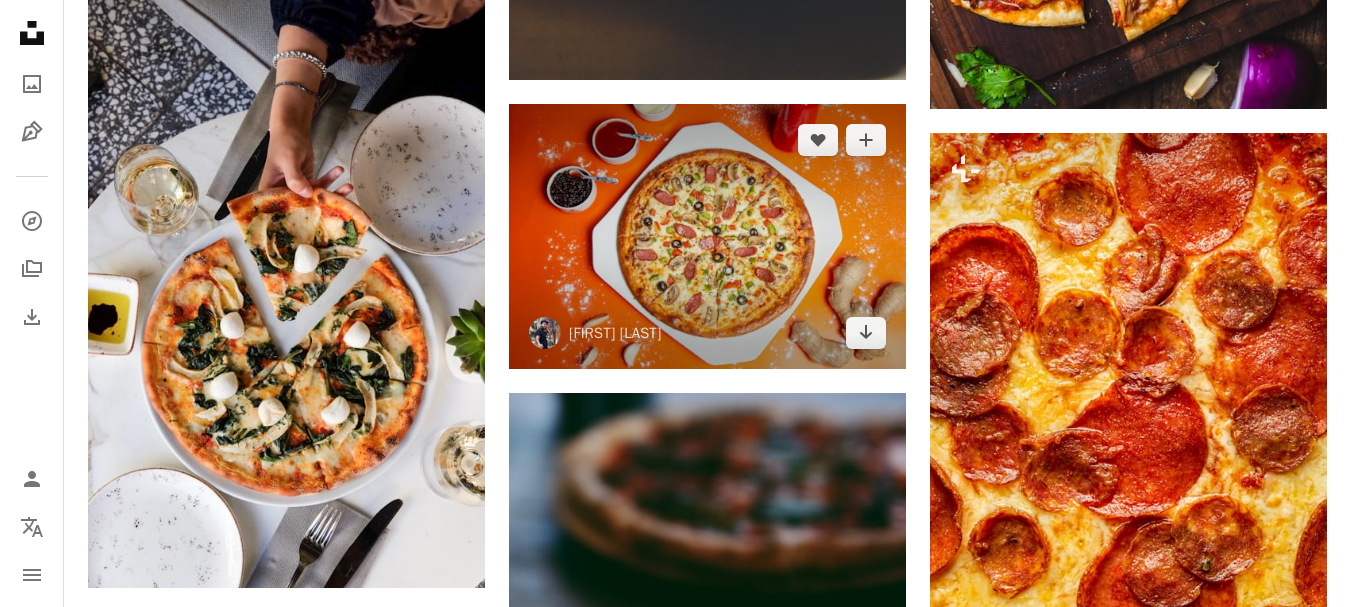 scroll, scrollTop: 1200, scrollLeft: 0, axis: vertical 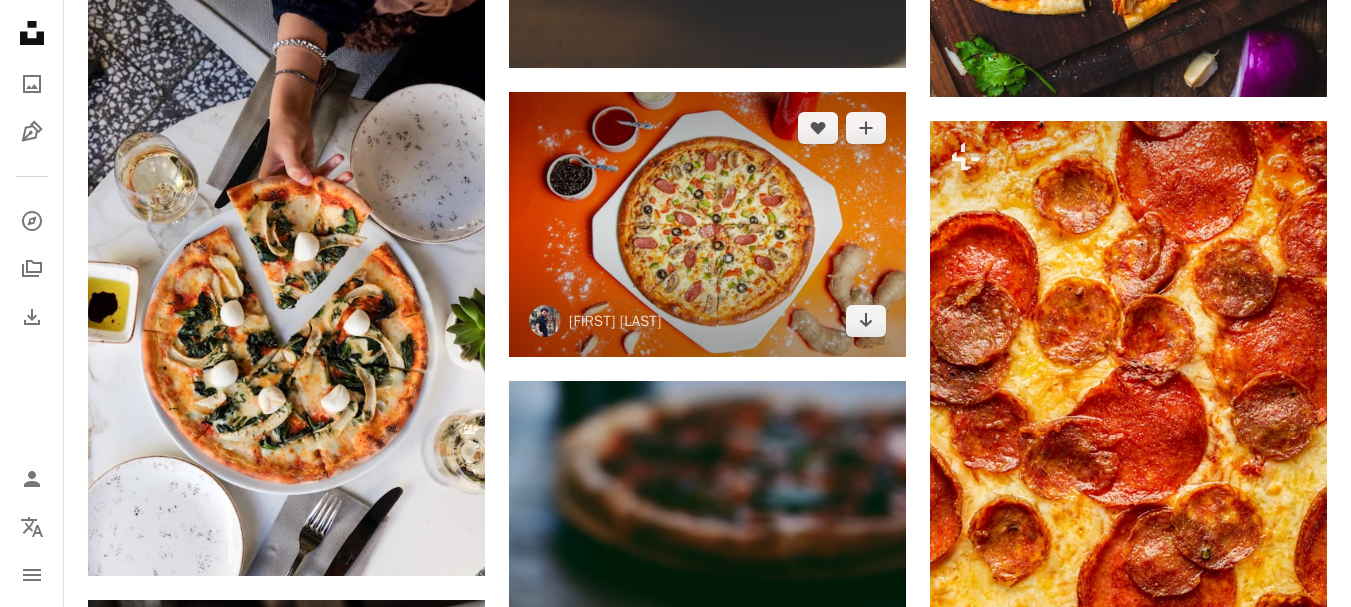 click at bounding box center [707, 224] 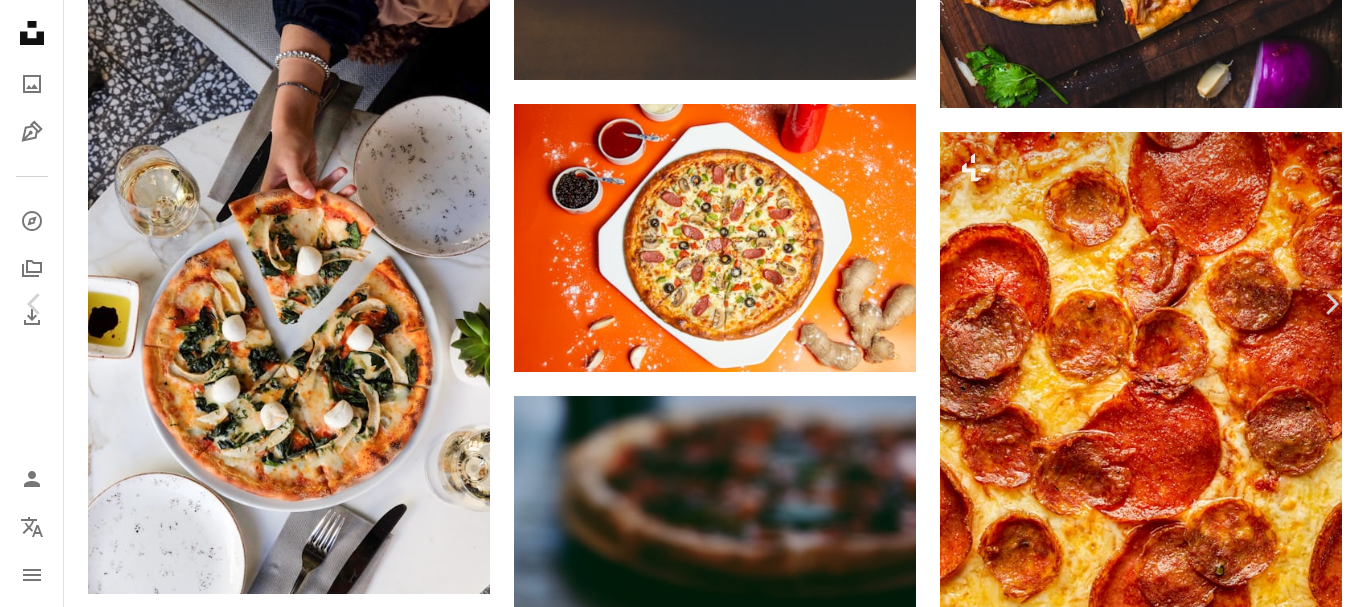 click on "Download free" at bounding box center (1167, 3994) 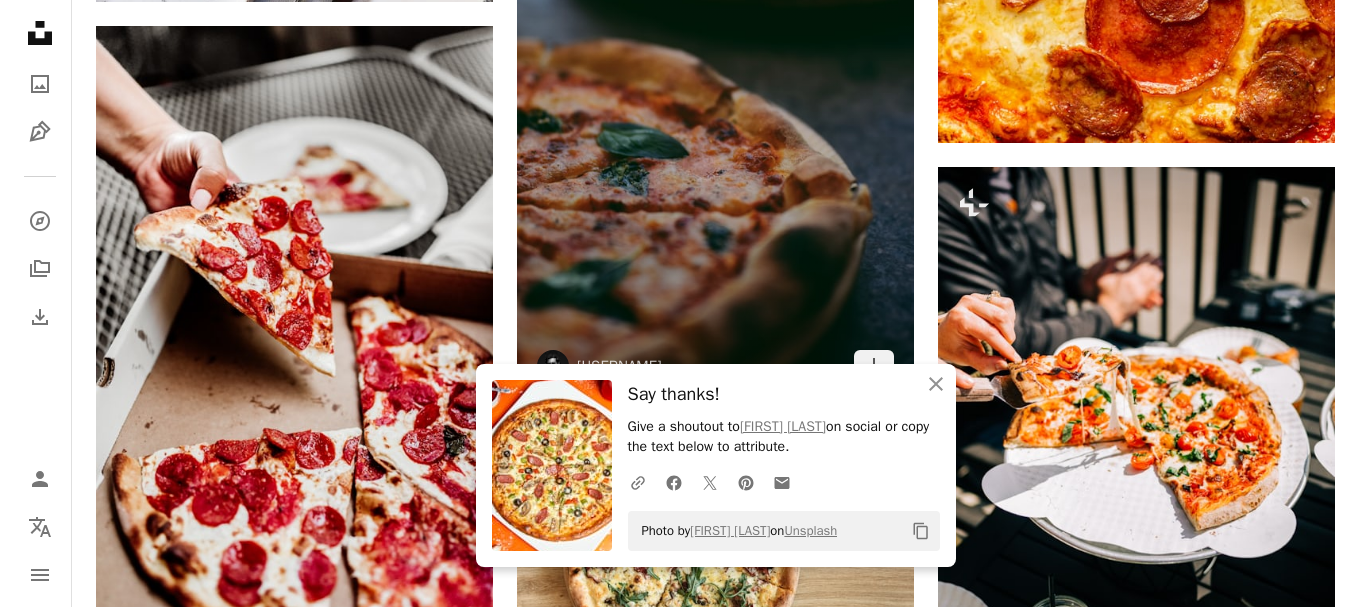 scroll, scrollTop: 1700, scrollLeft: 0, axis: vertical 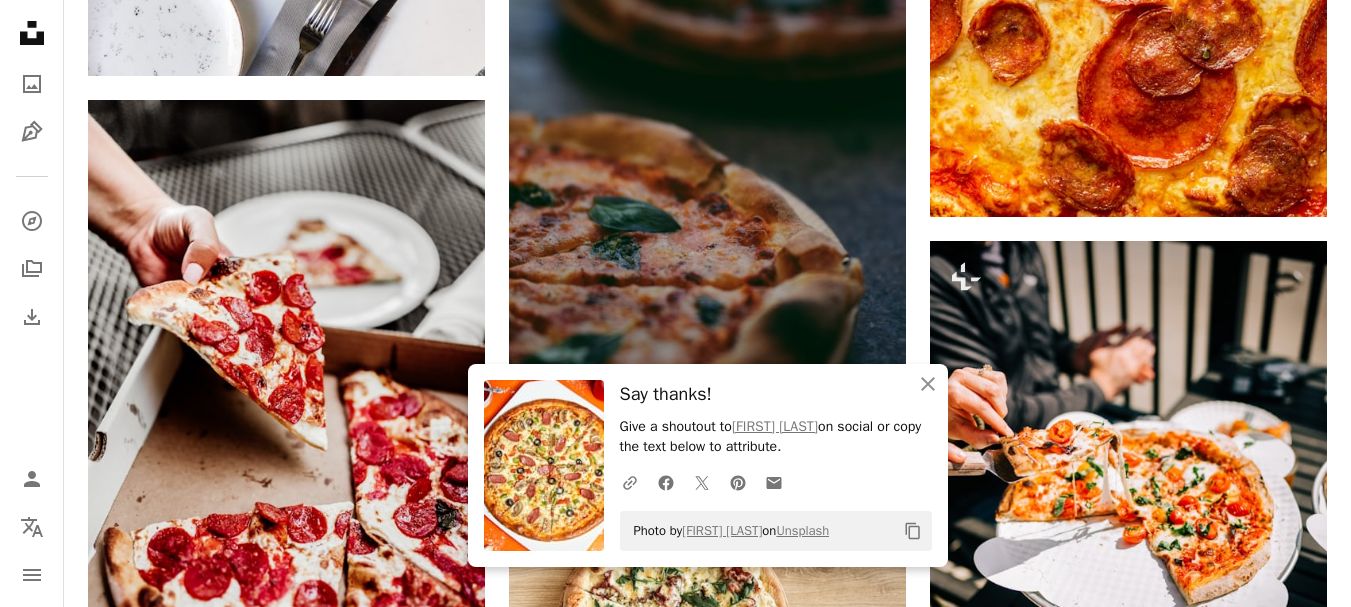 click at bounding box center [707, 179] 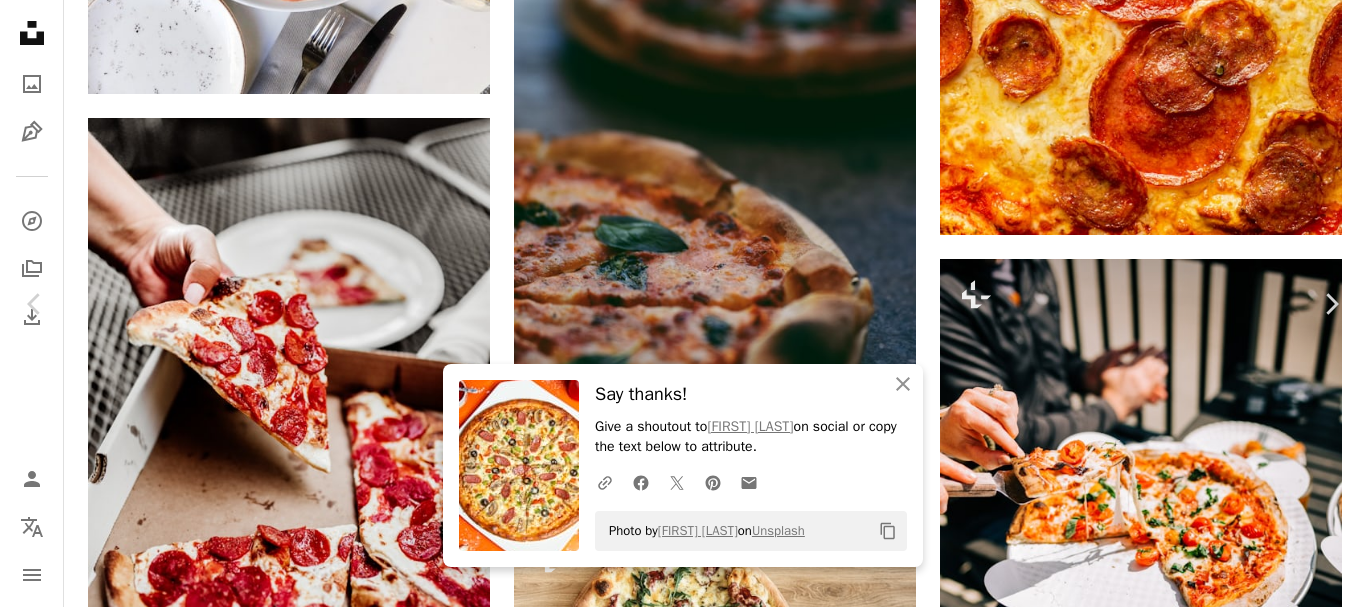 scroll, scrollTop: 400, scrollLeft: 0, axis: vertical 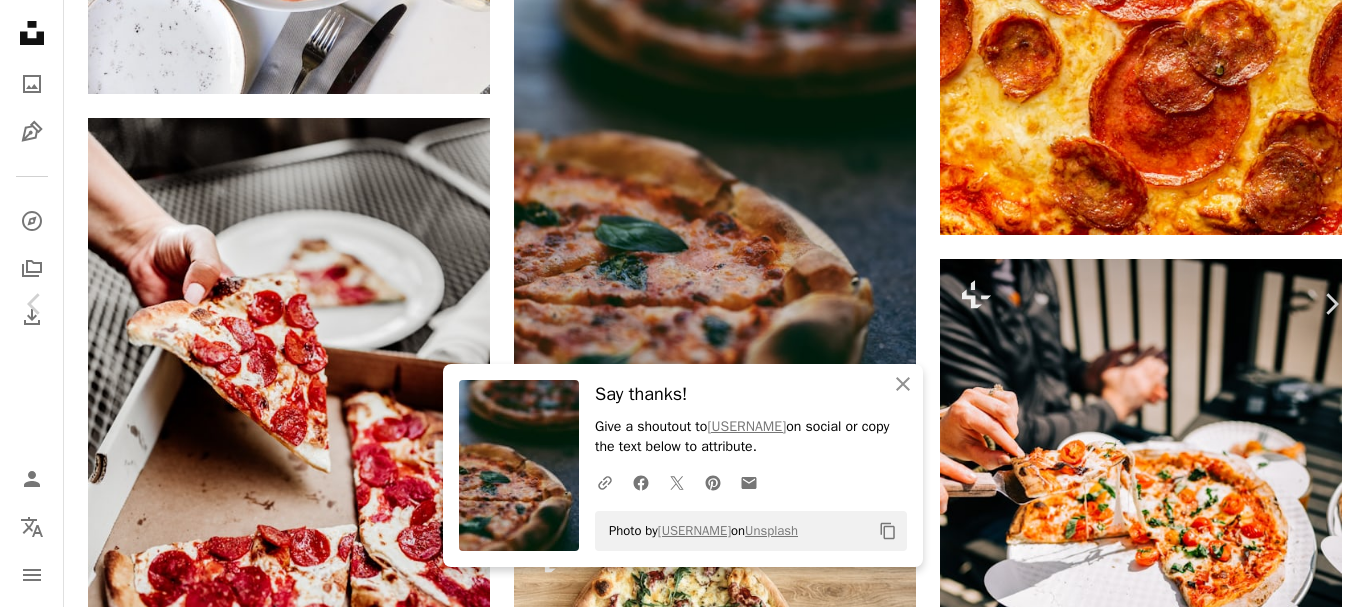 click on "An X shape" at bounding box center [20, 20] 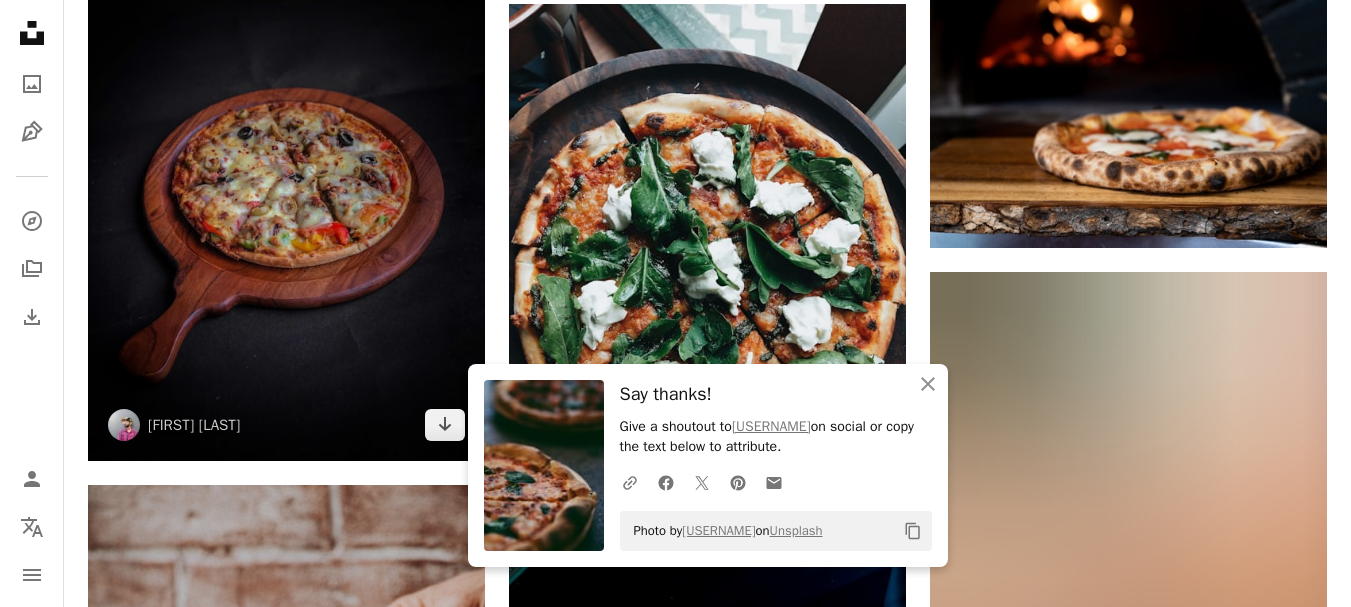 scroll, scrollTop: 2500, scrollLeft: 0, axis: vertical 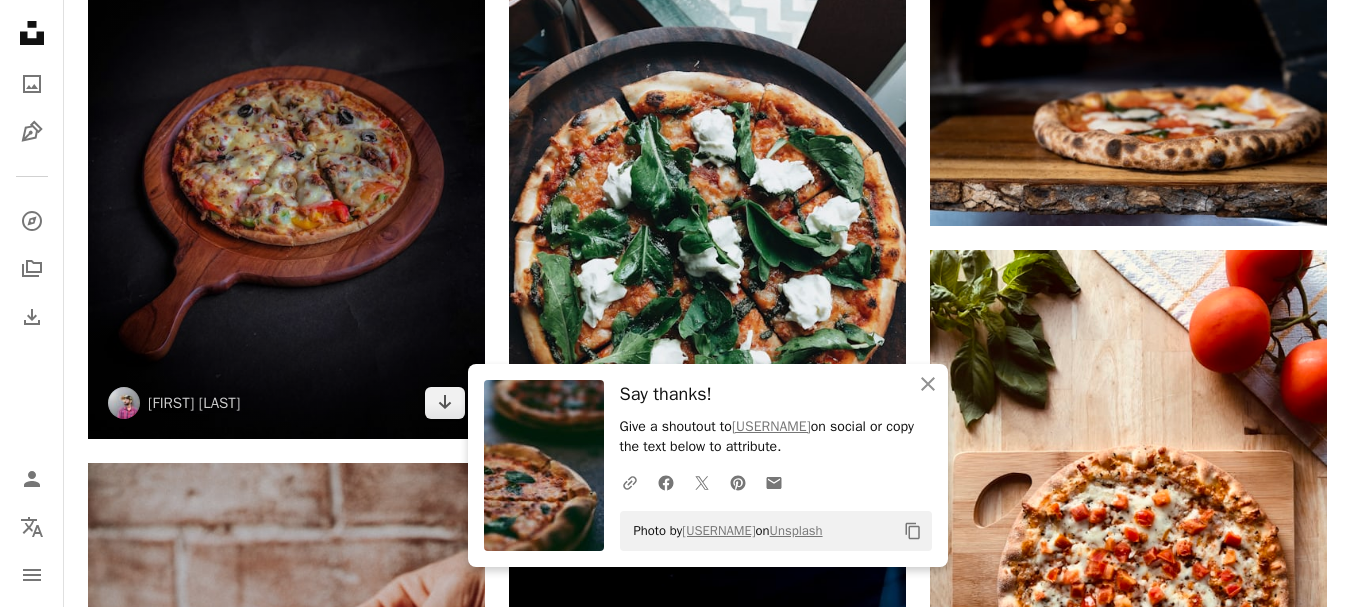 click at bounding box center [286, 179] 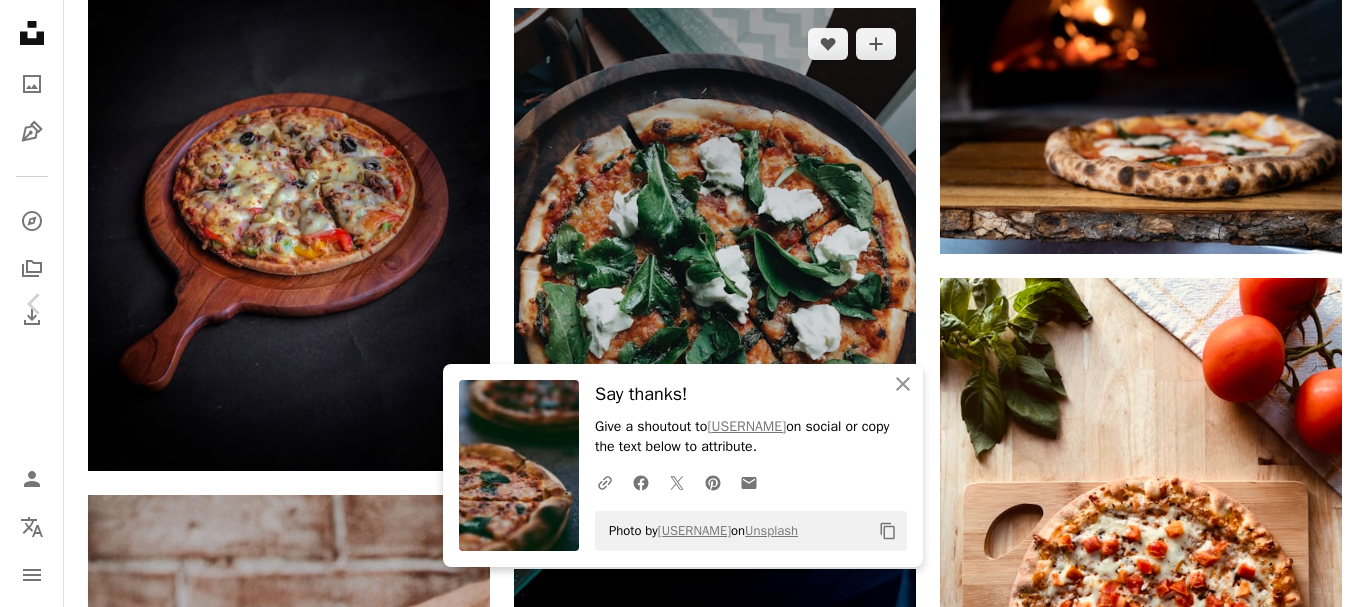 click on "An X shape" at bounding box center (20, 20) 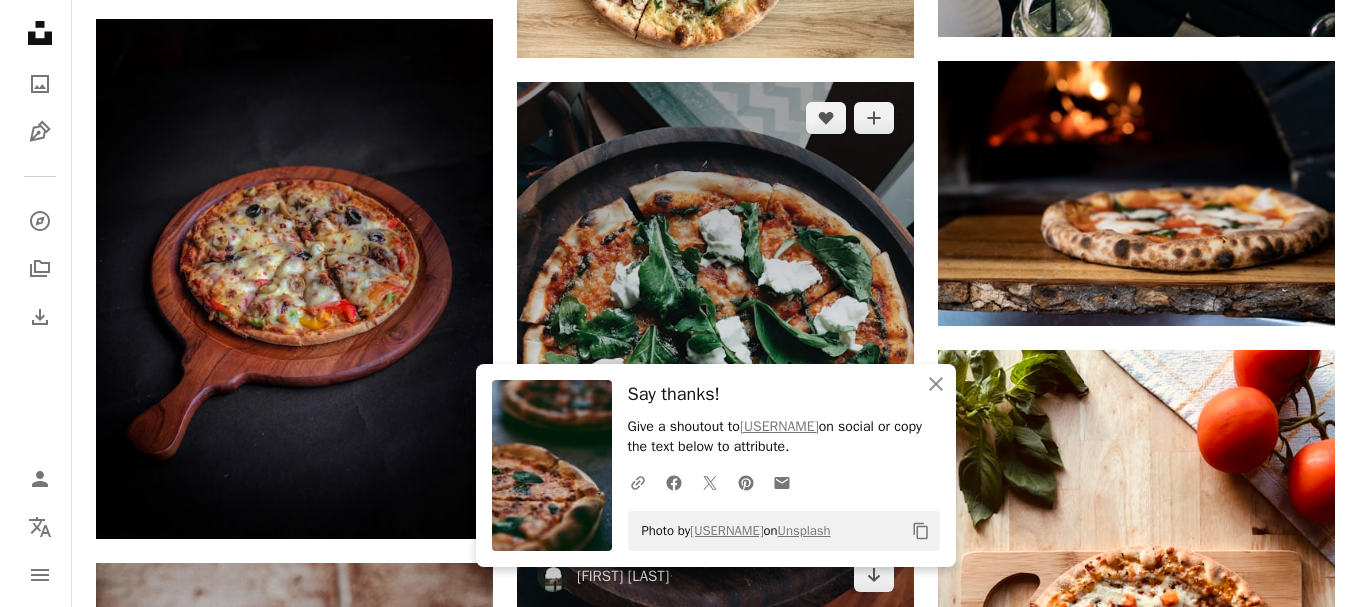 scroll, scrollTop: 2700, scrollLeft: 0, axis: vertical 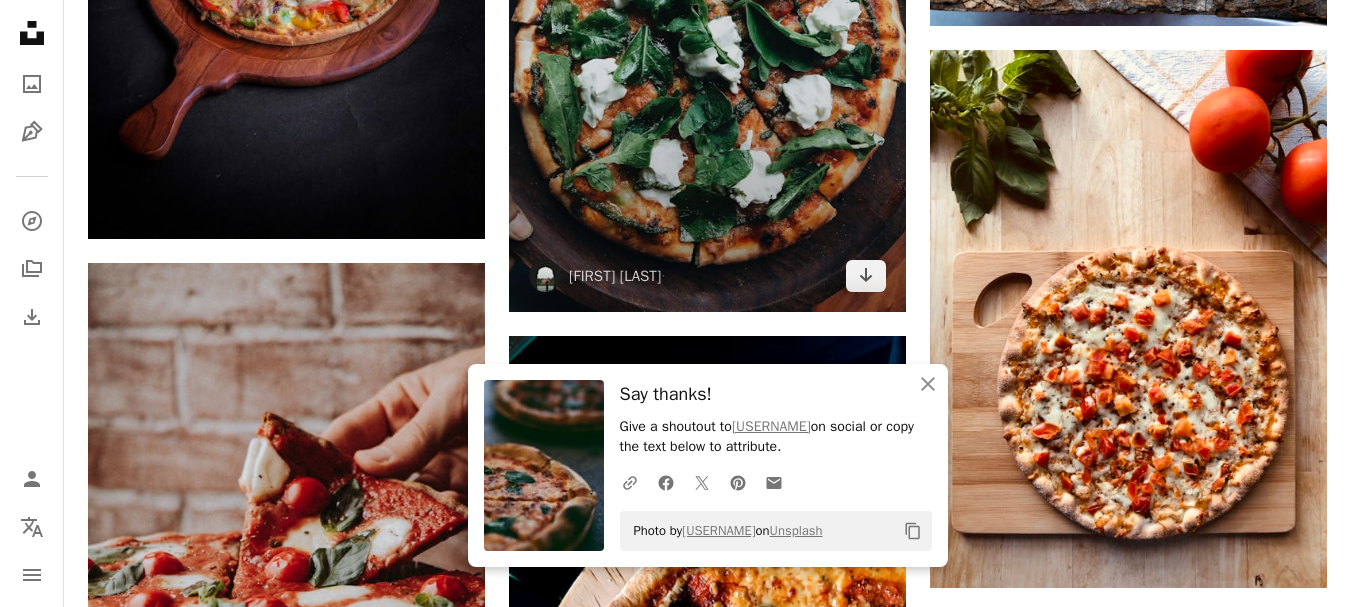 click at bounding box center (707, 47) 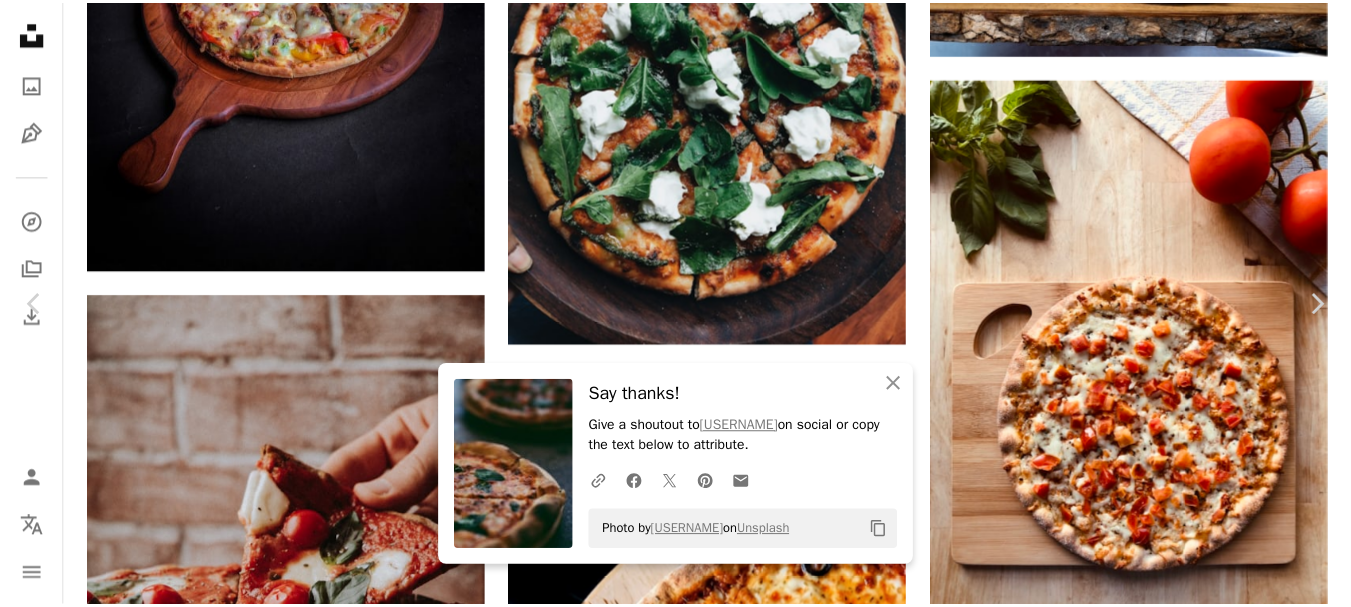 scroll, scrollTop: 100, scrollLeft: 0, axis: vertical 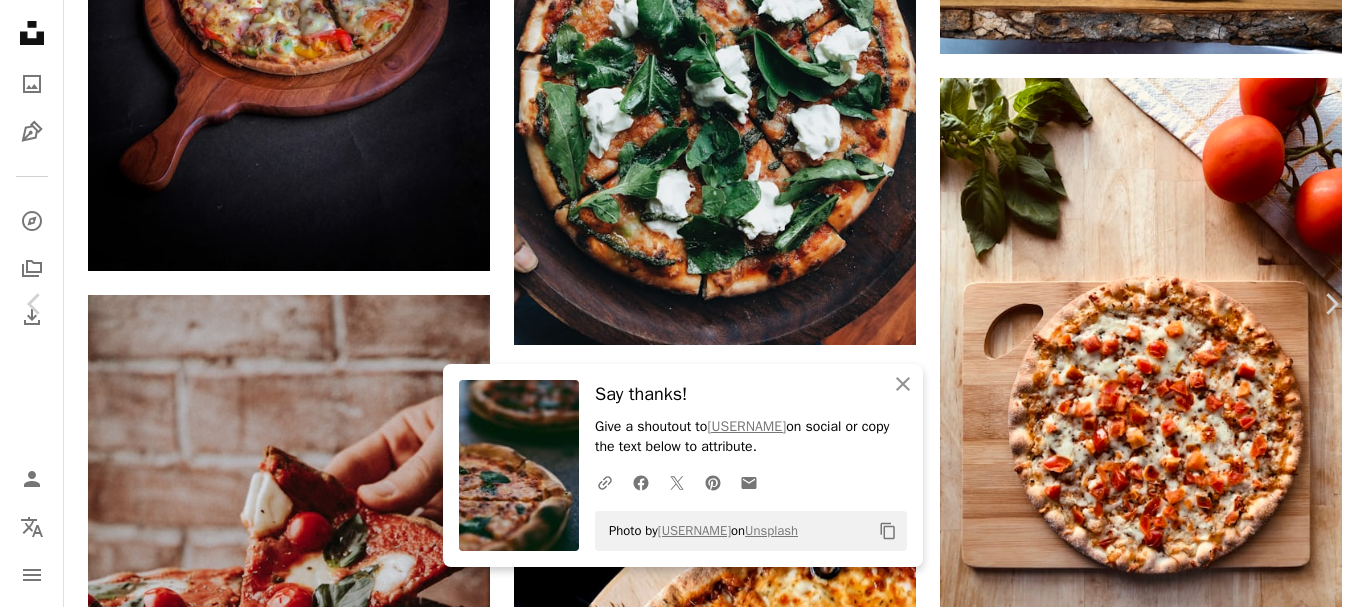 click on "An X shape" at bounding box center (20, 20) 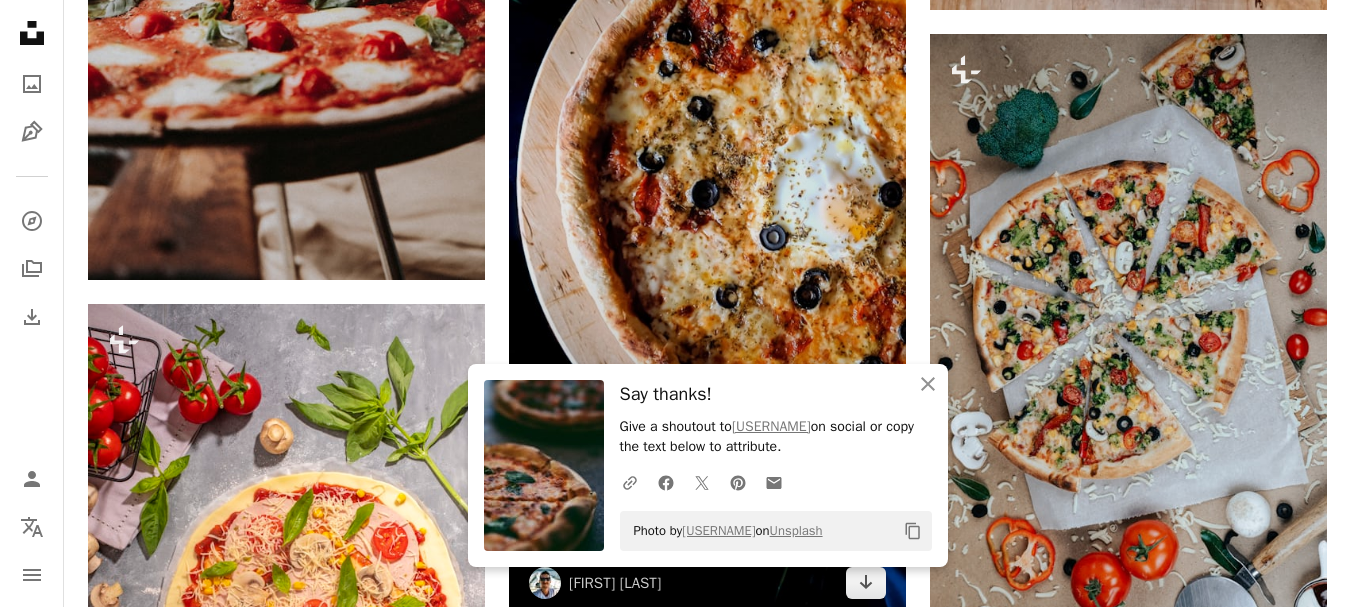 scroll, scrollTop: 3300, scrollLeft: 0, axis: vertical 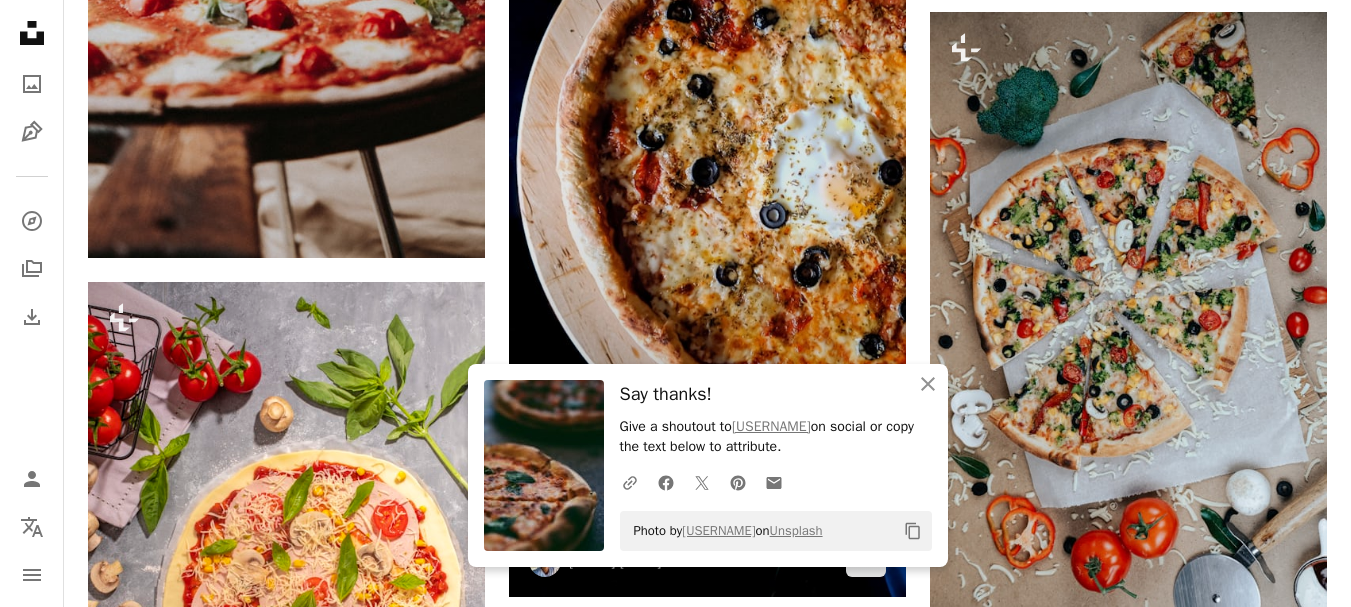 click at bounding box center (707, 166) 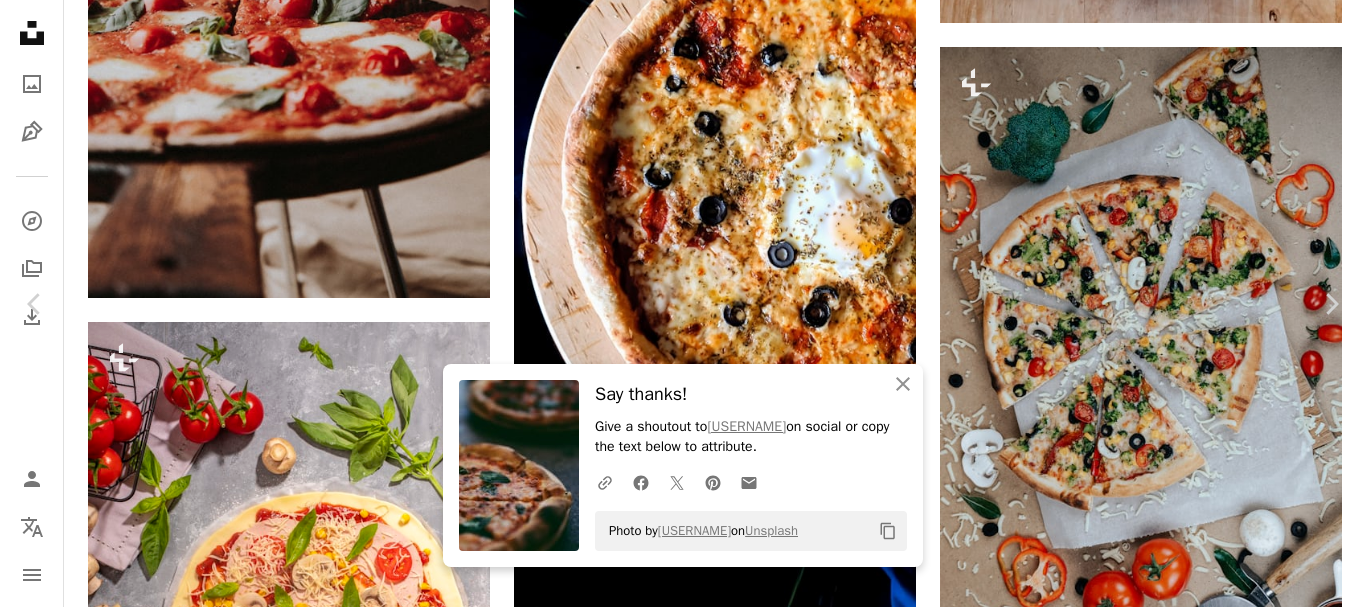 click on "Download free" at bounding box center (1167, 5142) 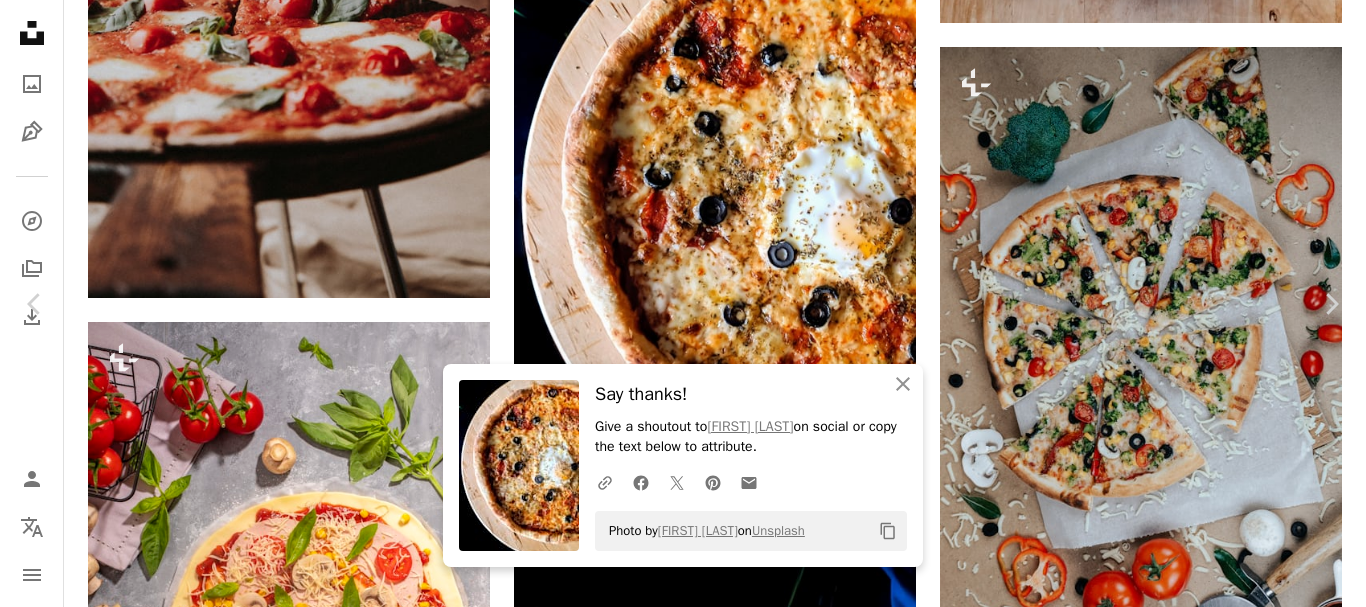 click on "An X shape" at bounding box center [20, 20] 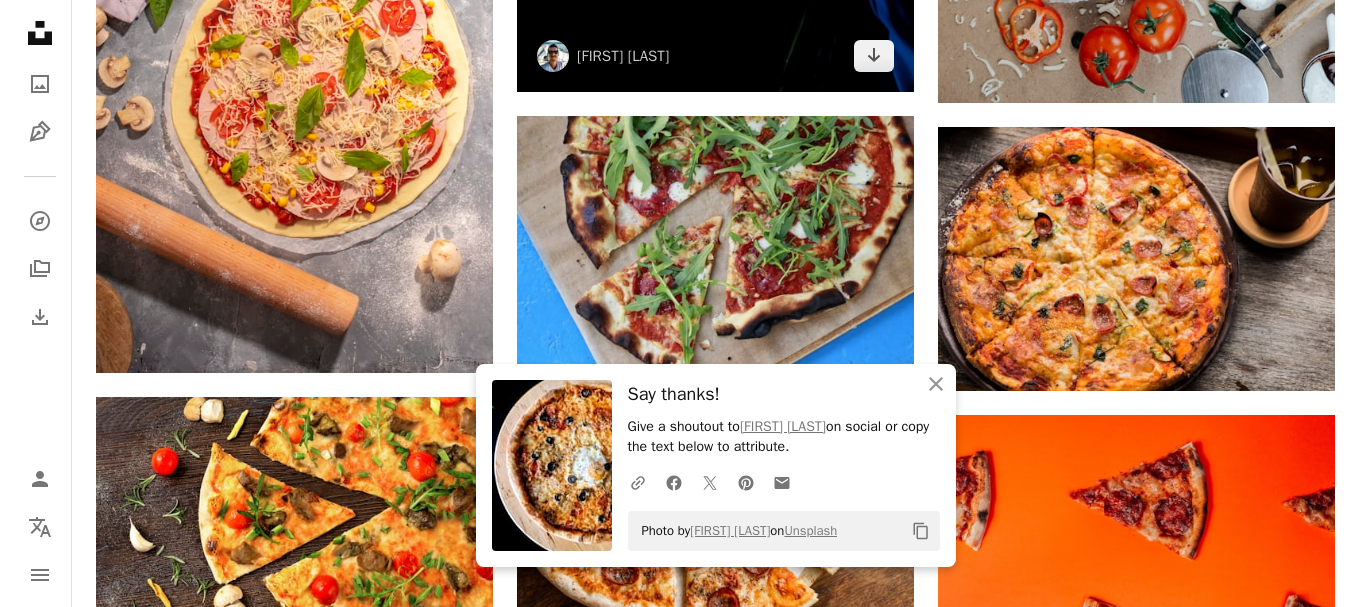 scroll, scrollTop: 3900, scrollLeft: 0, axis: vertical 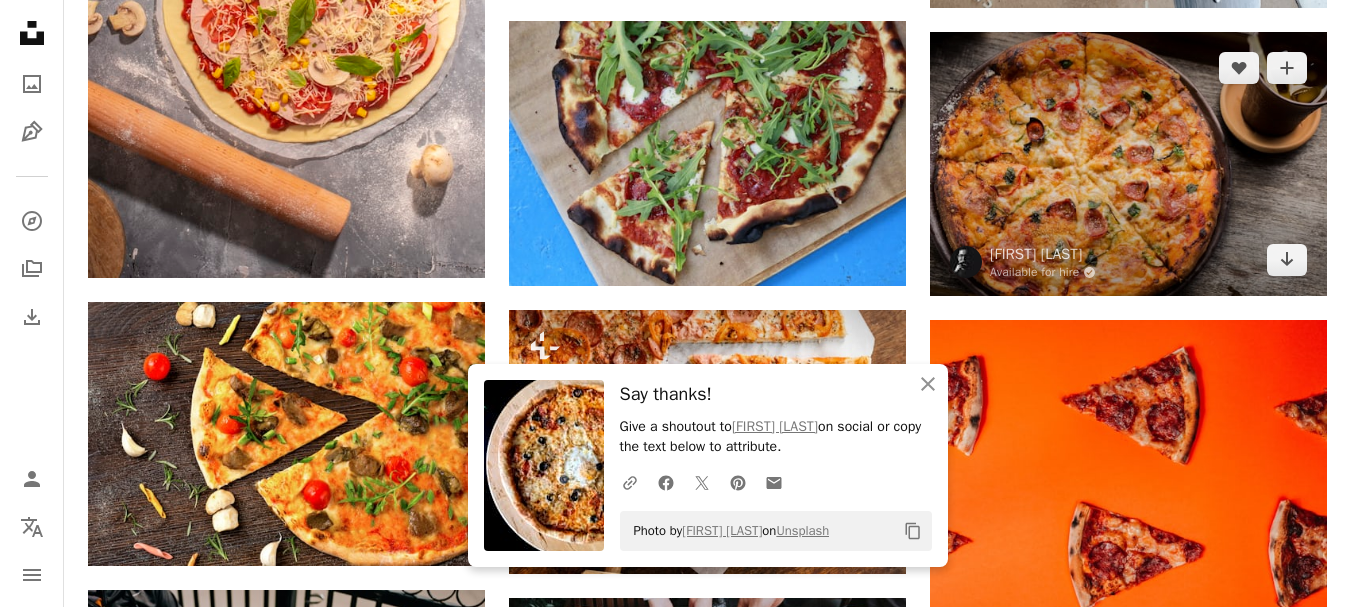 click at bounding box center (1128, 164) 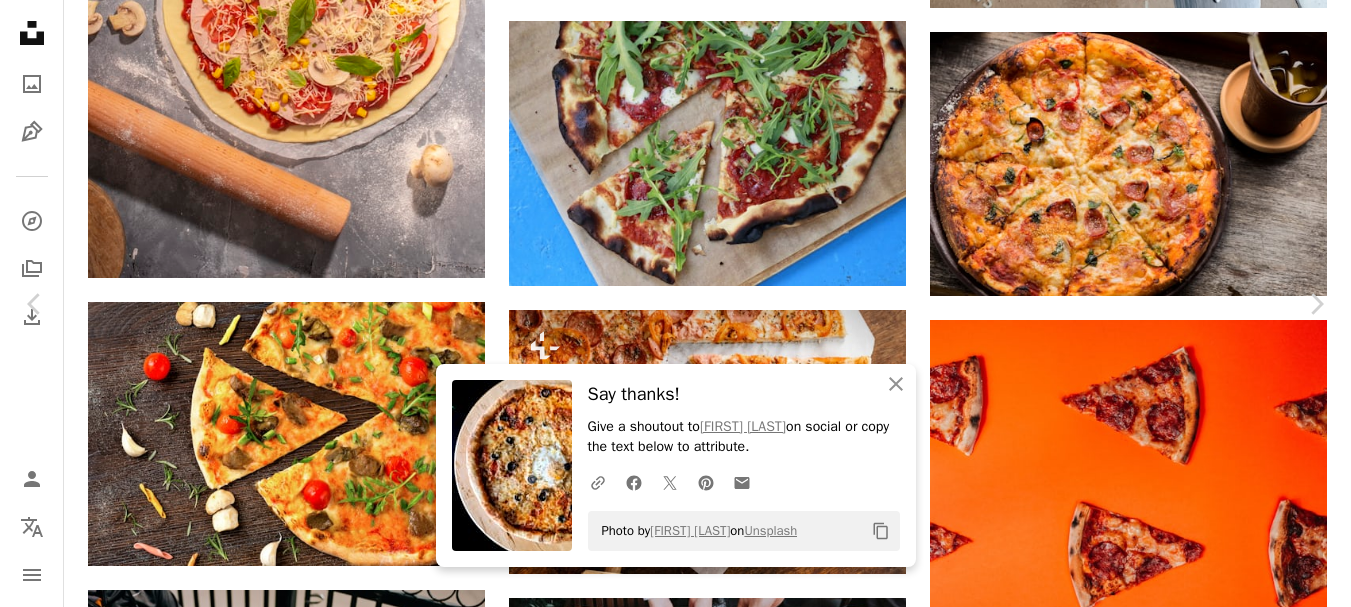 click on "Download free" at bounding box center [1152, 4453] 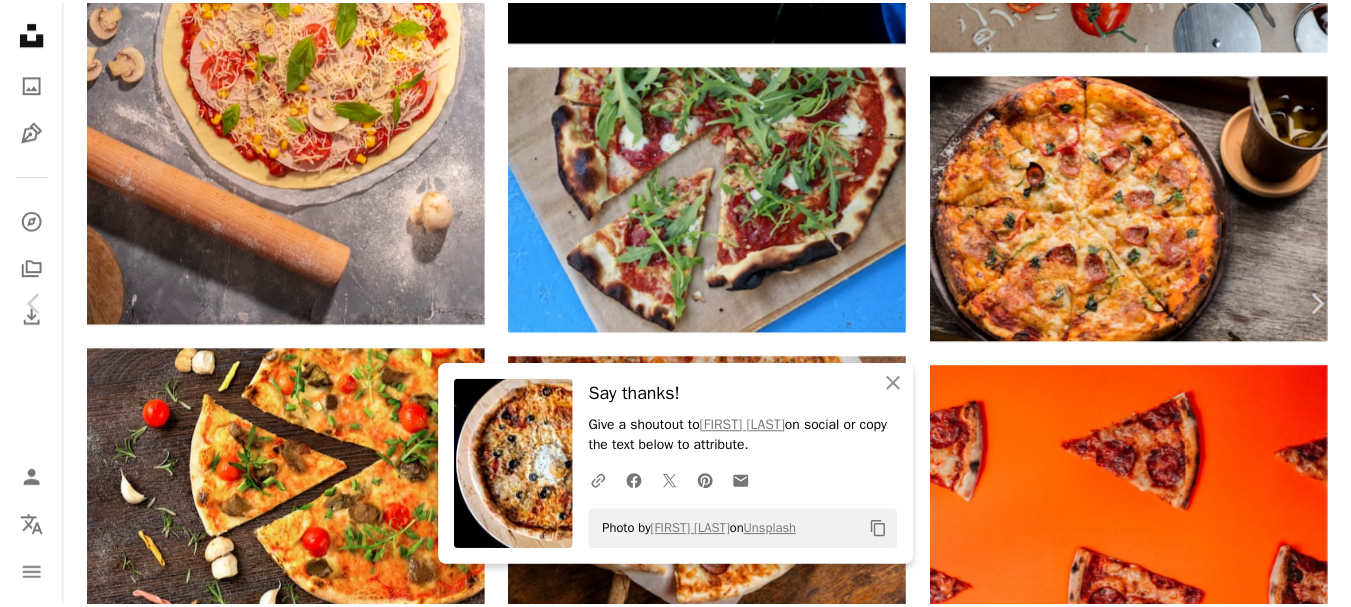 scroll, scrollTop: 200, scrollLeft: 0, axis: vertical 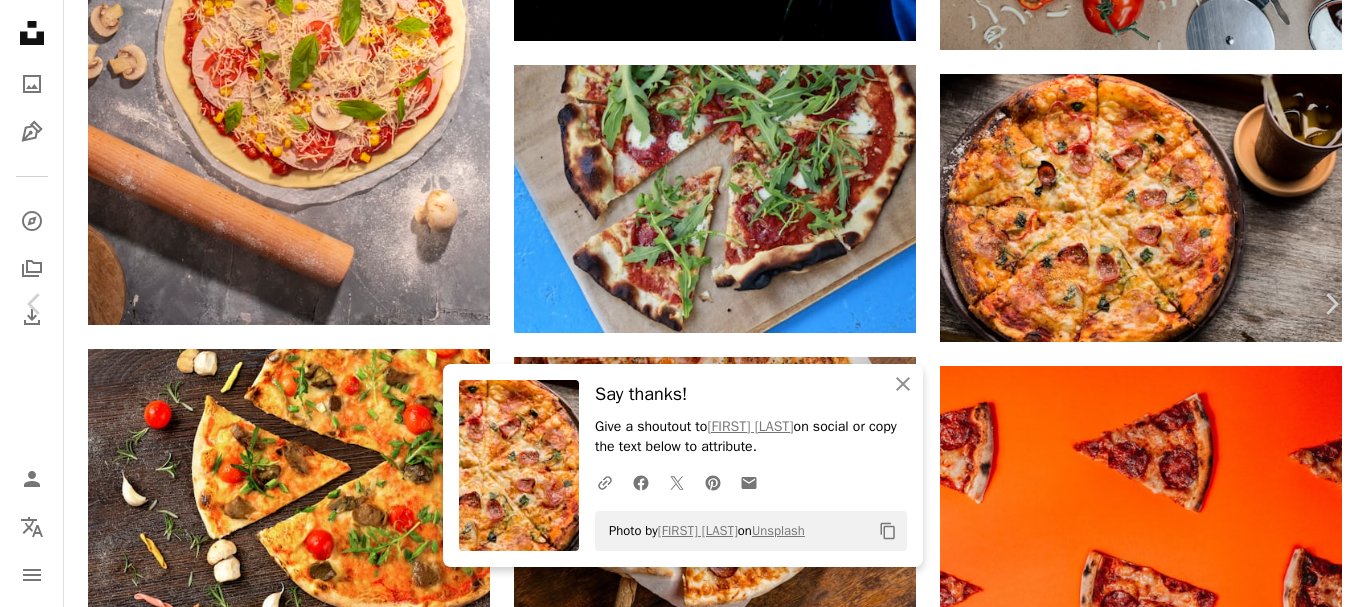 click on "An X shape" at bounding box center (20, 20) 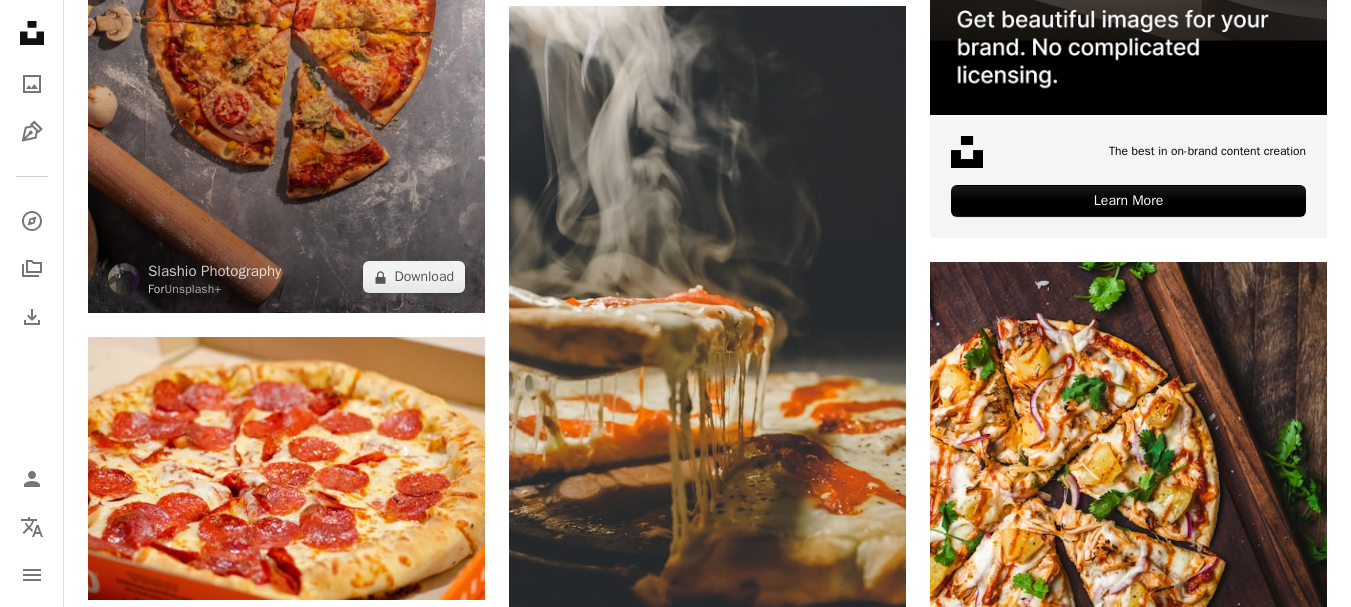 scroll, scrollTop: 0, scrollLeft: 0, axis: both 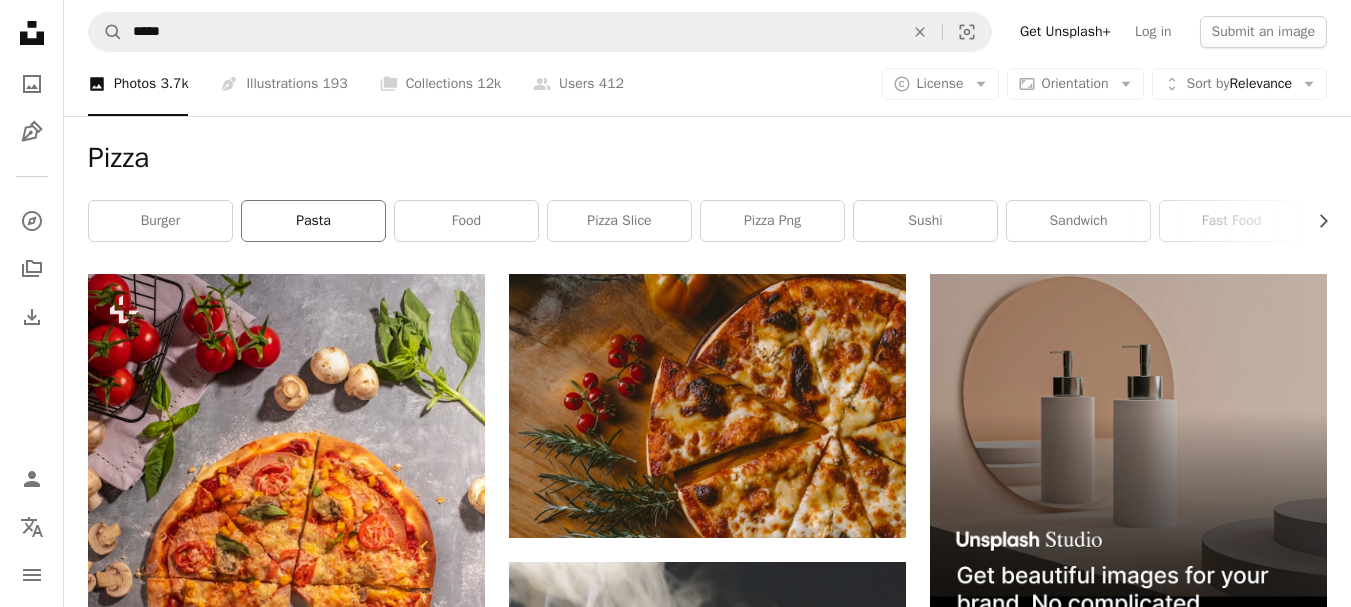click on "pasta" at bounding box center [313, 221] 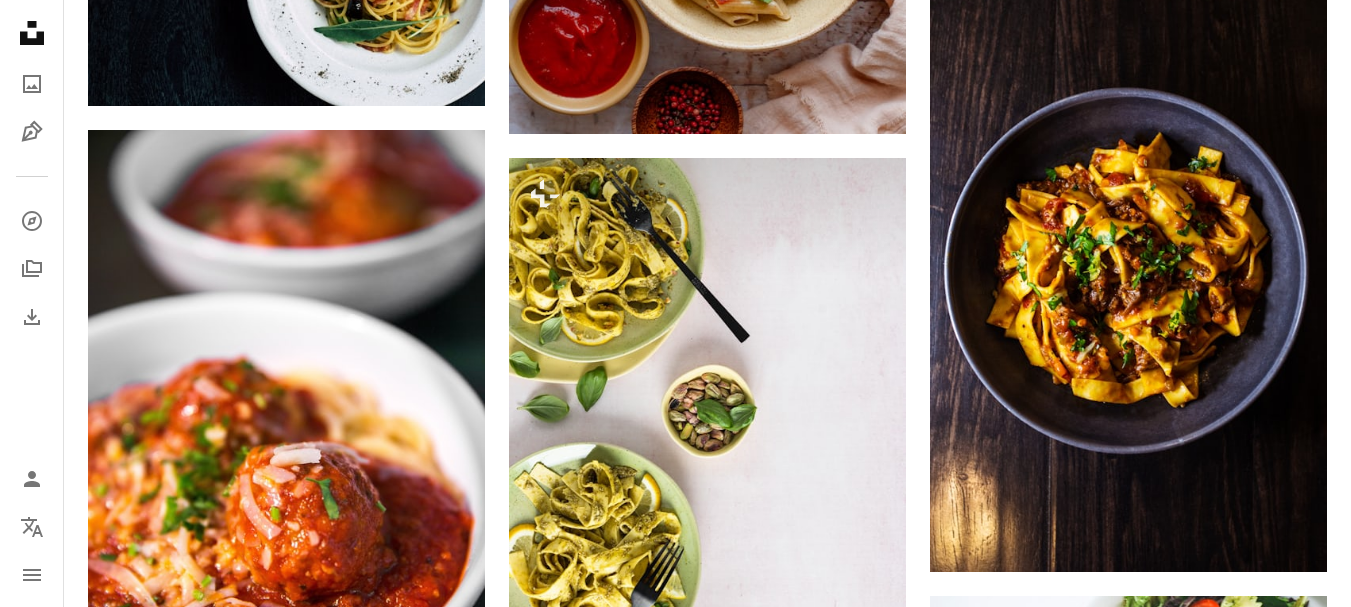 scroll, scrollTop: 2500, scrollLeft: 0, axis: vertical 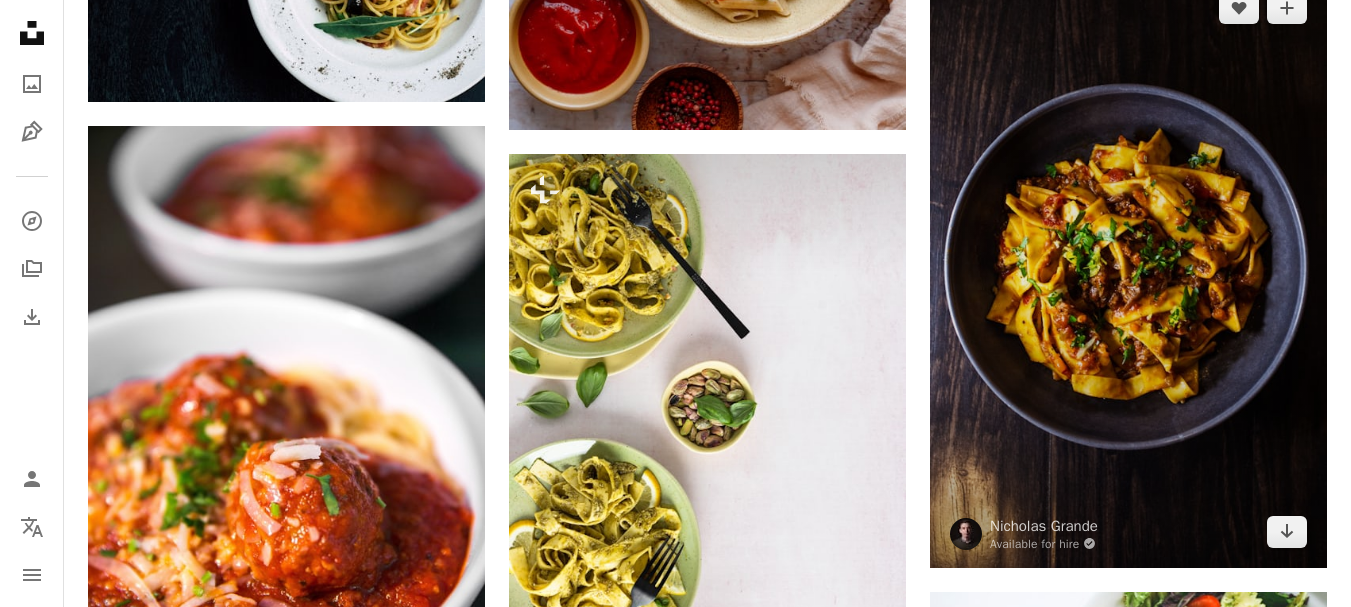 click at bounding box center (1128, 270) 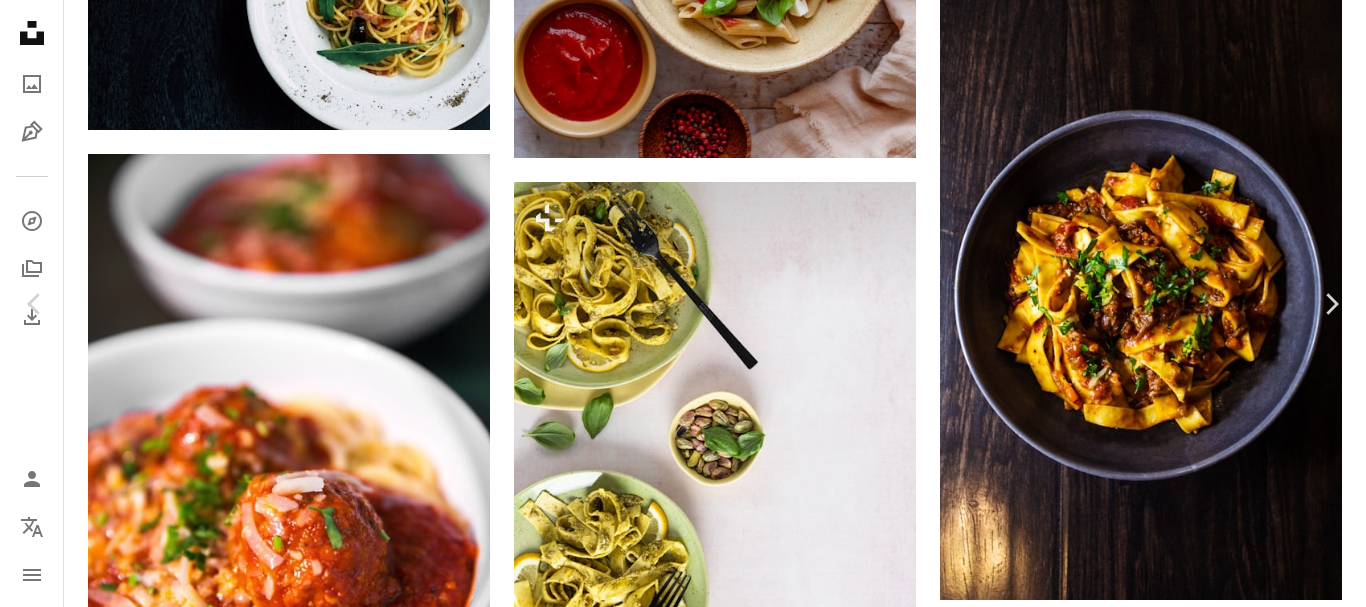 click on "Download free" at bounding box center [1167, 2476] 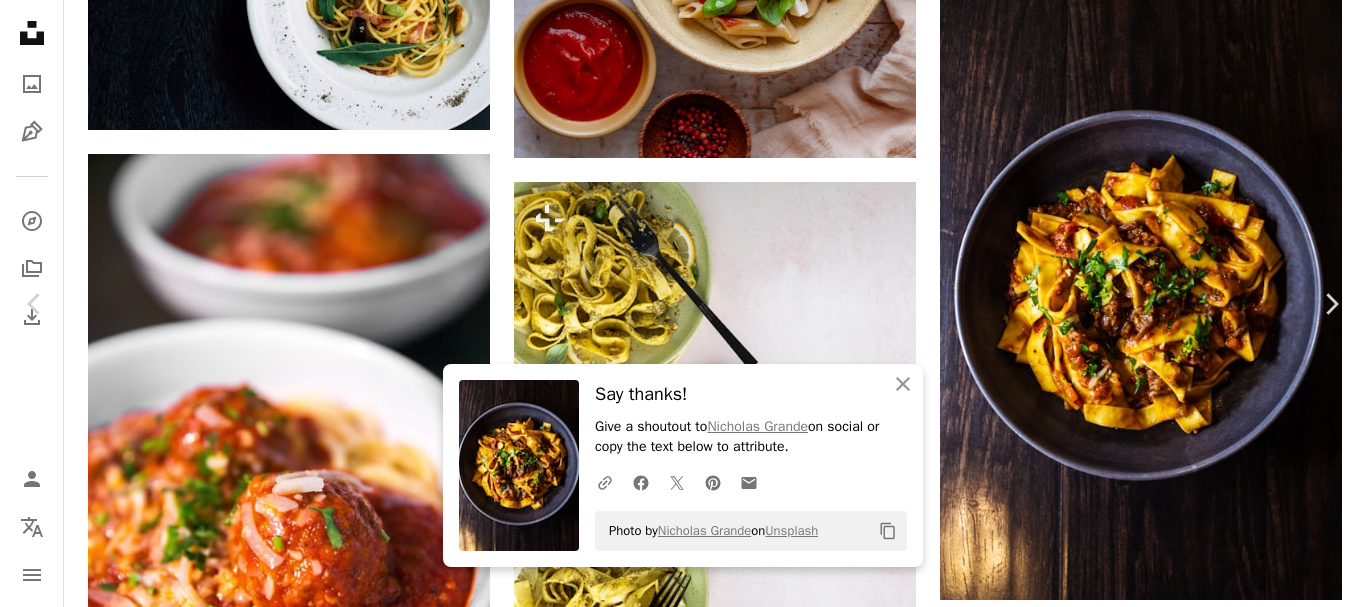 click on "An X shape" at bounding box center (20, 20) 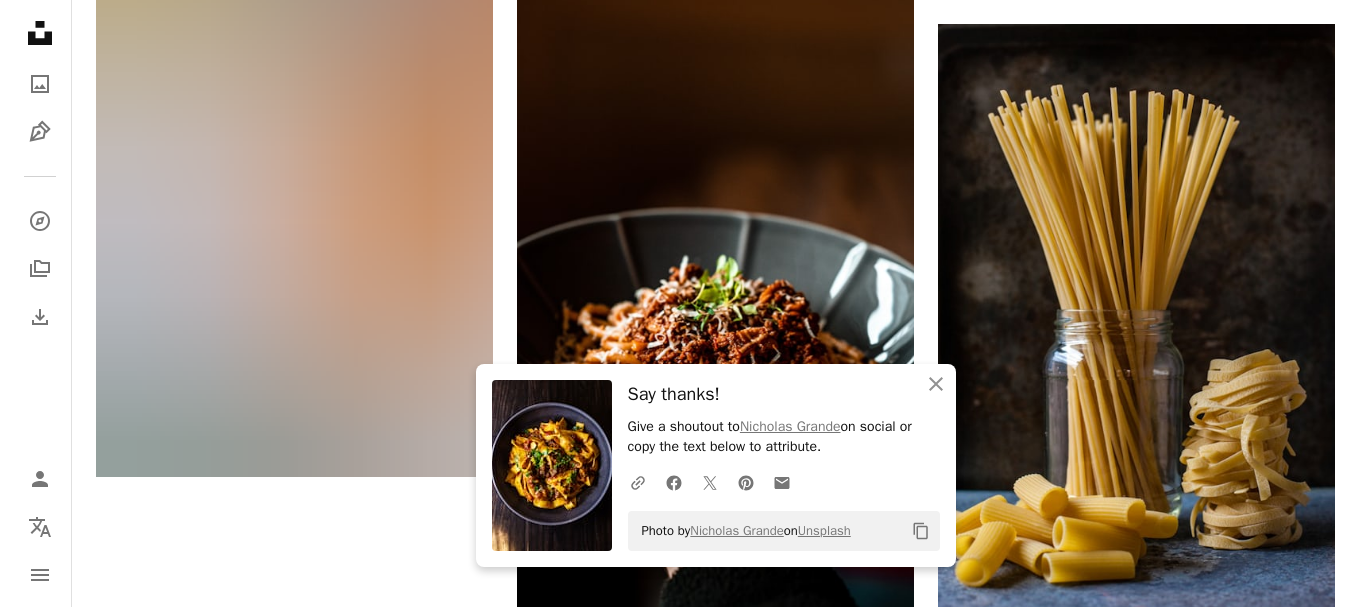 scroll, scrollTop: 3400, scrollLeft: 0, axis: vertical 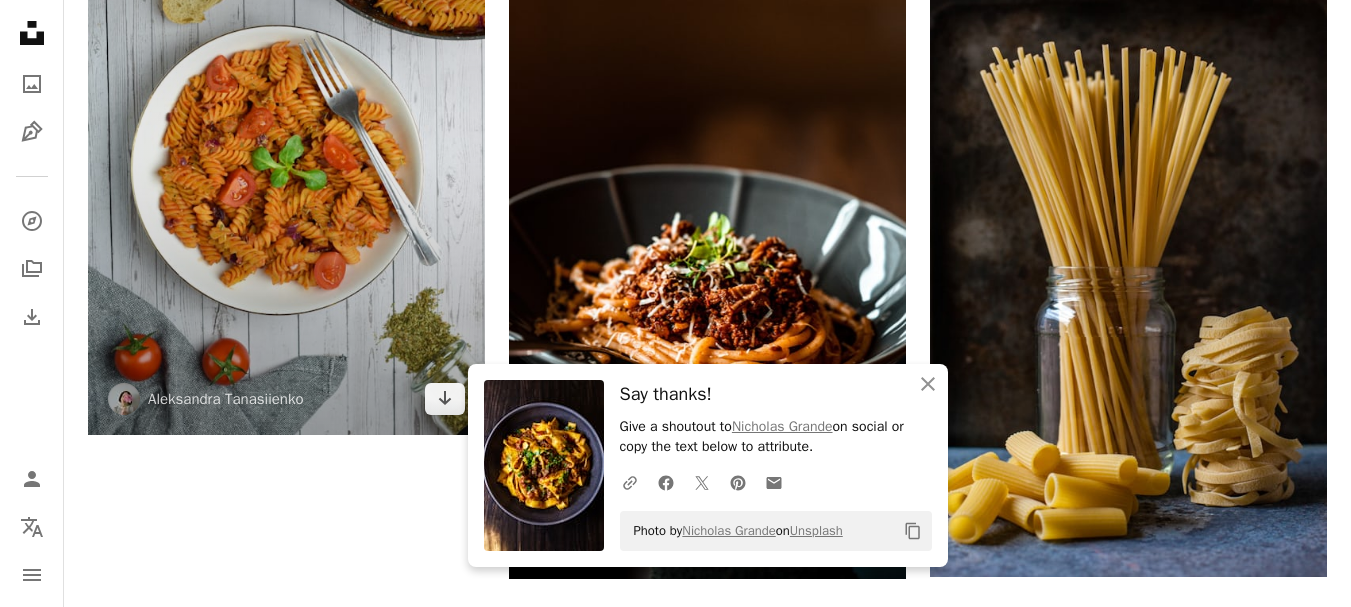 click at bounding box center [286, 139] 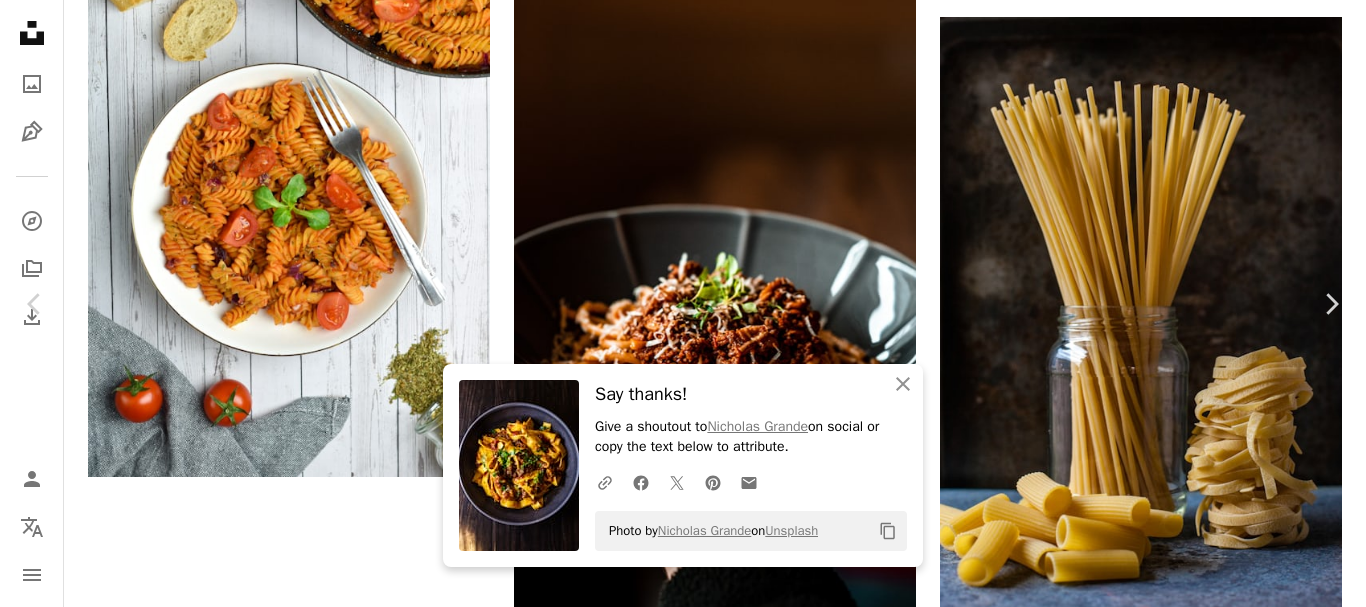 drag, startPoint x: 932, startPoint y: 109, endPoint x: 1149, endPoint y: 55, distance: 223.61798 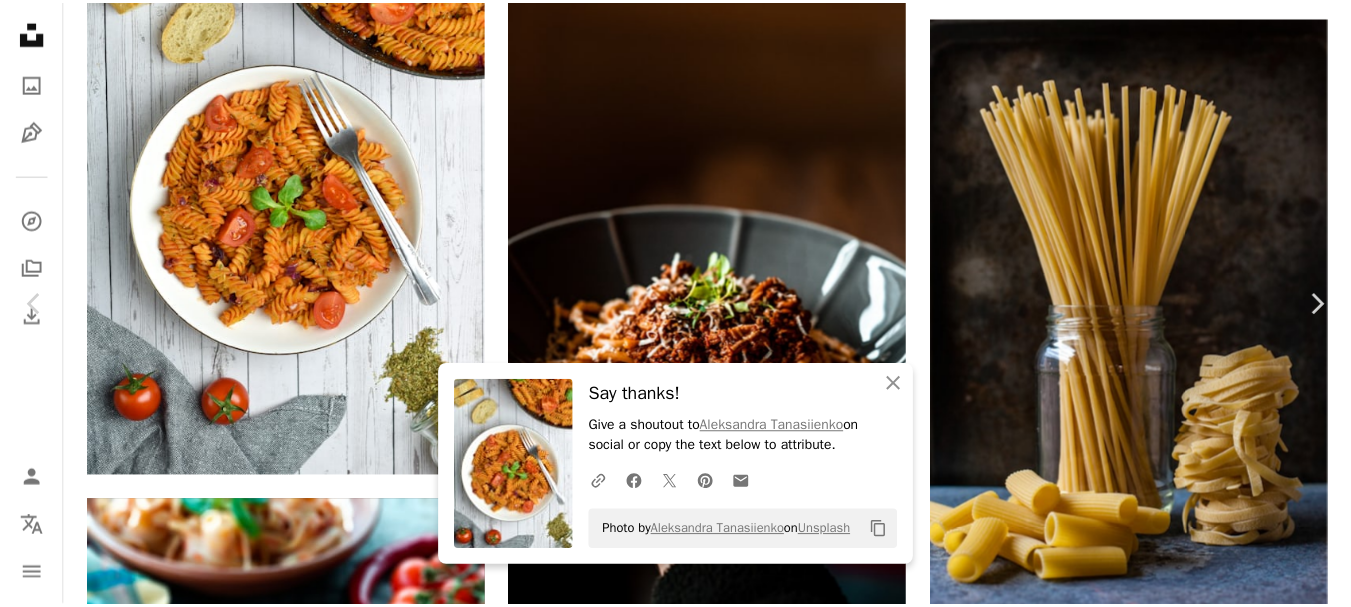 scroll, scrollTop: 500, scrollLeft: 0, axis: vertical 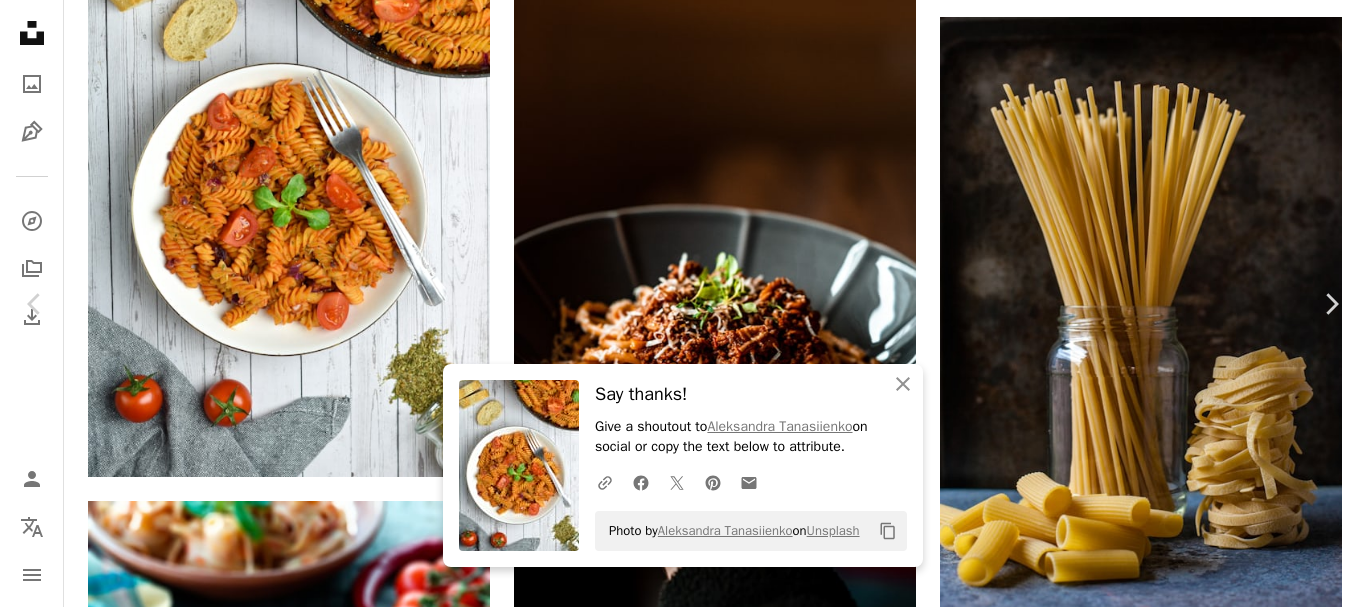 click on "An X shape" at bounding box center (20, 20) 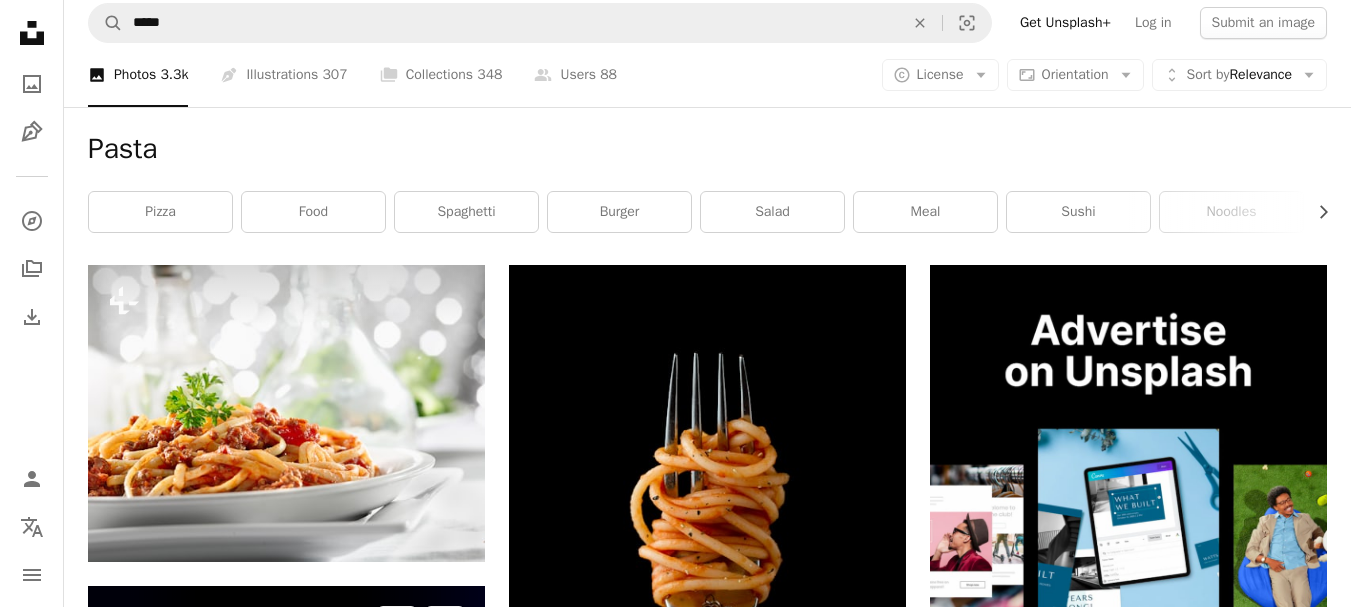 scroll, scrollTop: 0, scrollLeft: 0, axis: both 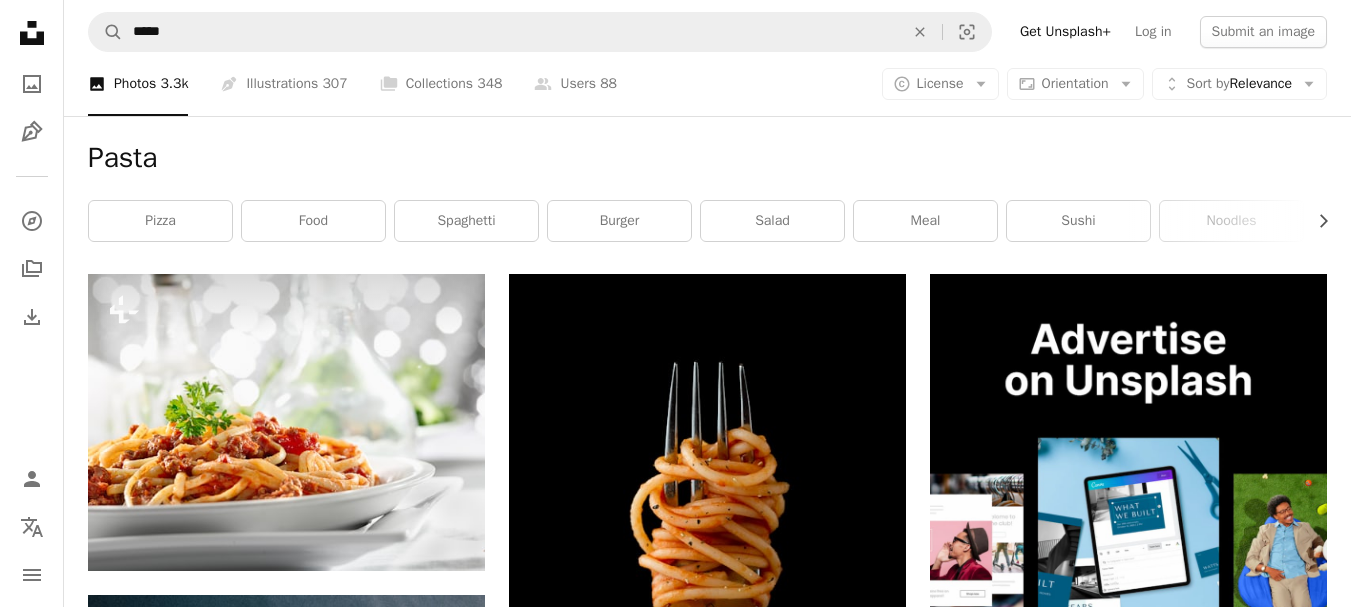 click on "Pasta" at bounding box center [707, 158] 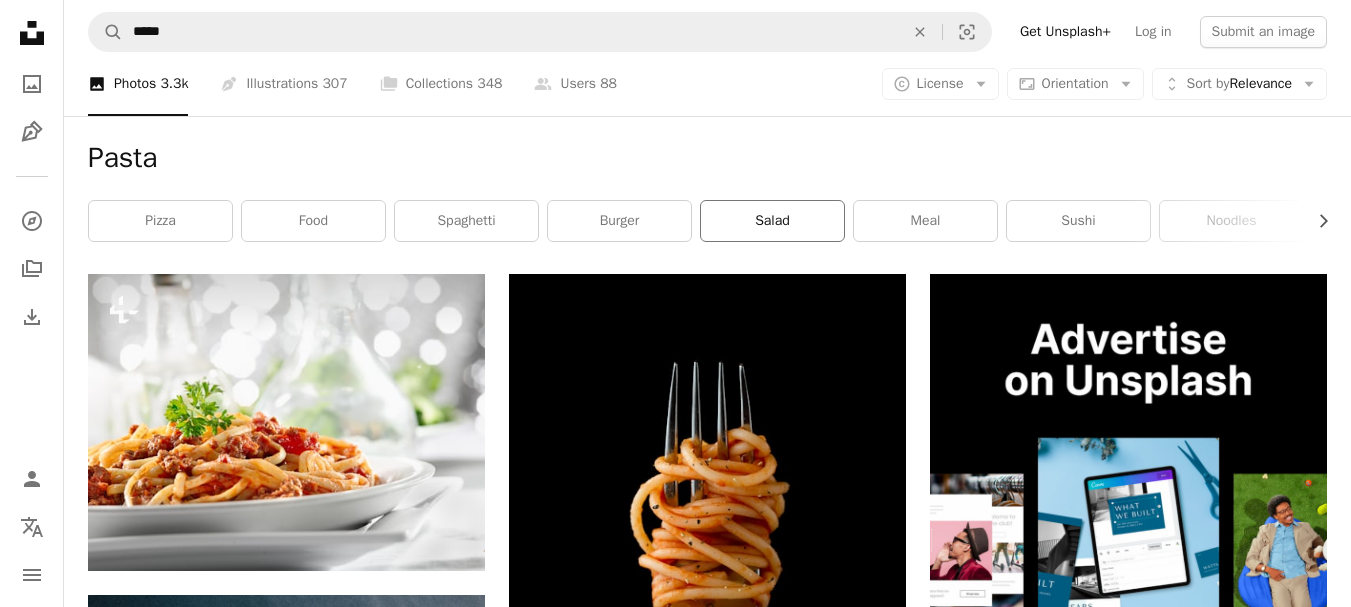 click on "salad" at bounding box center [772, 221] 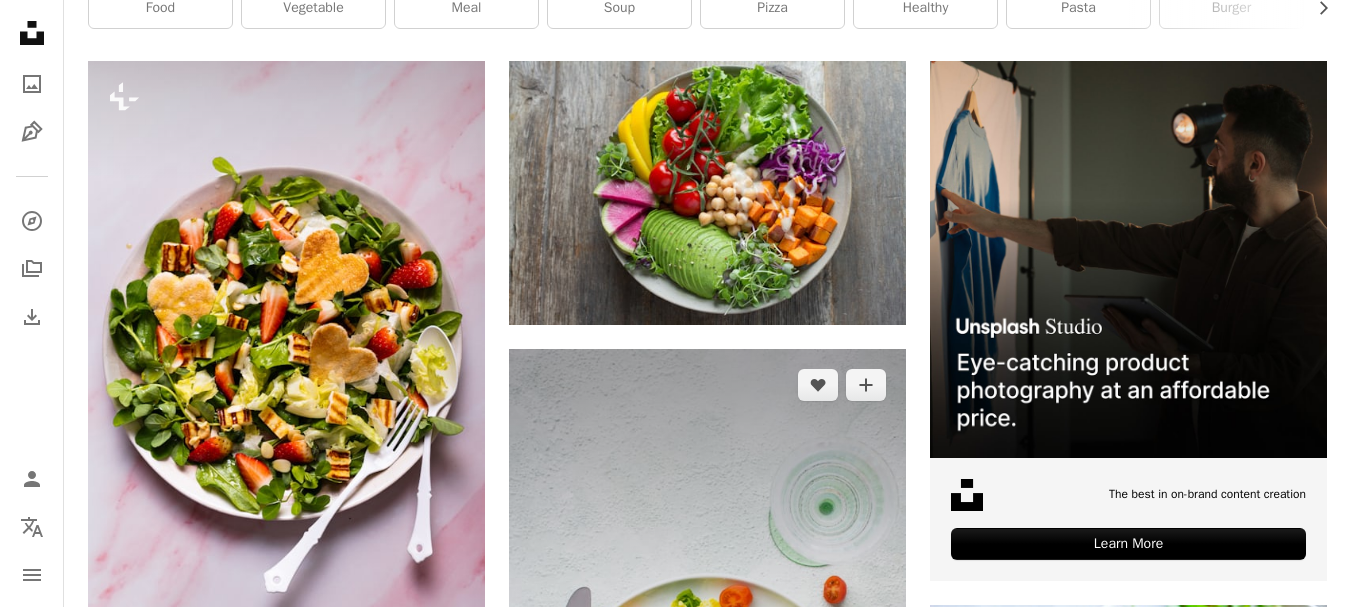 scroll, scrollTop: 200, scrollLeft: 0, axis: vertical 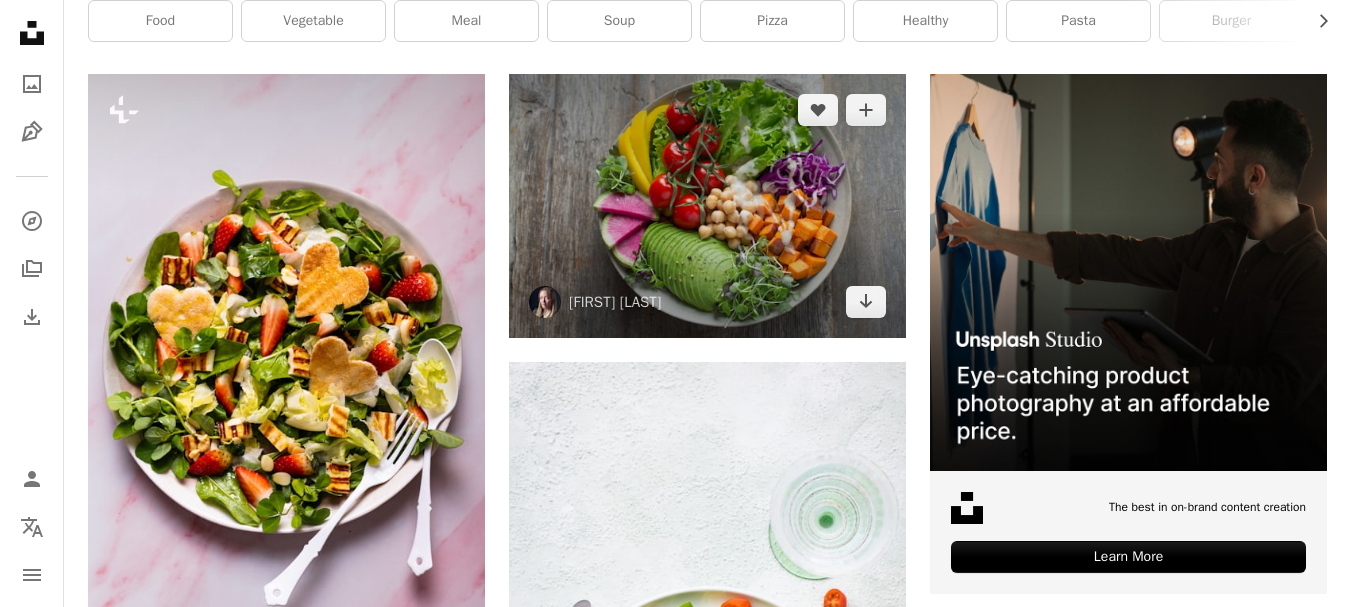 click at bounding box center (707, 206) 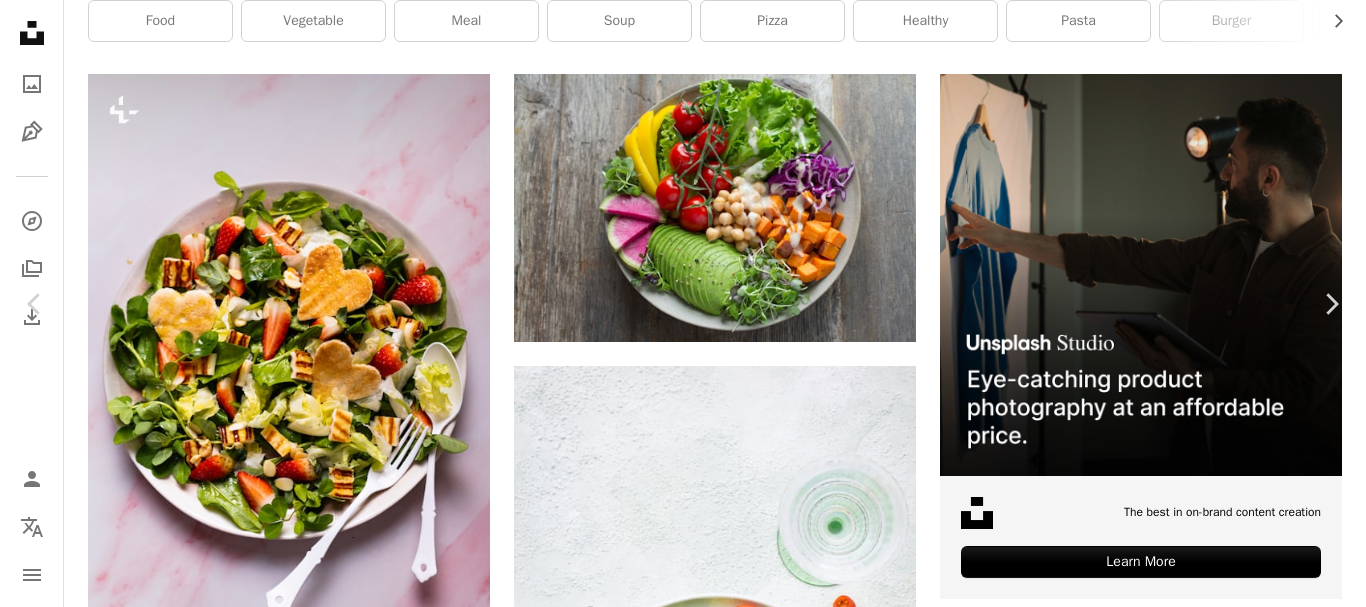 click on "Download free" at bounding box center [1167, 4684] 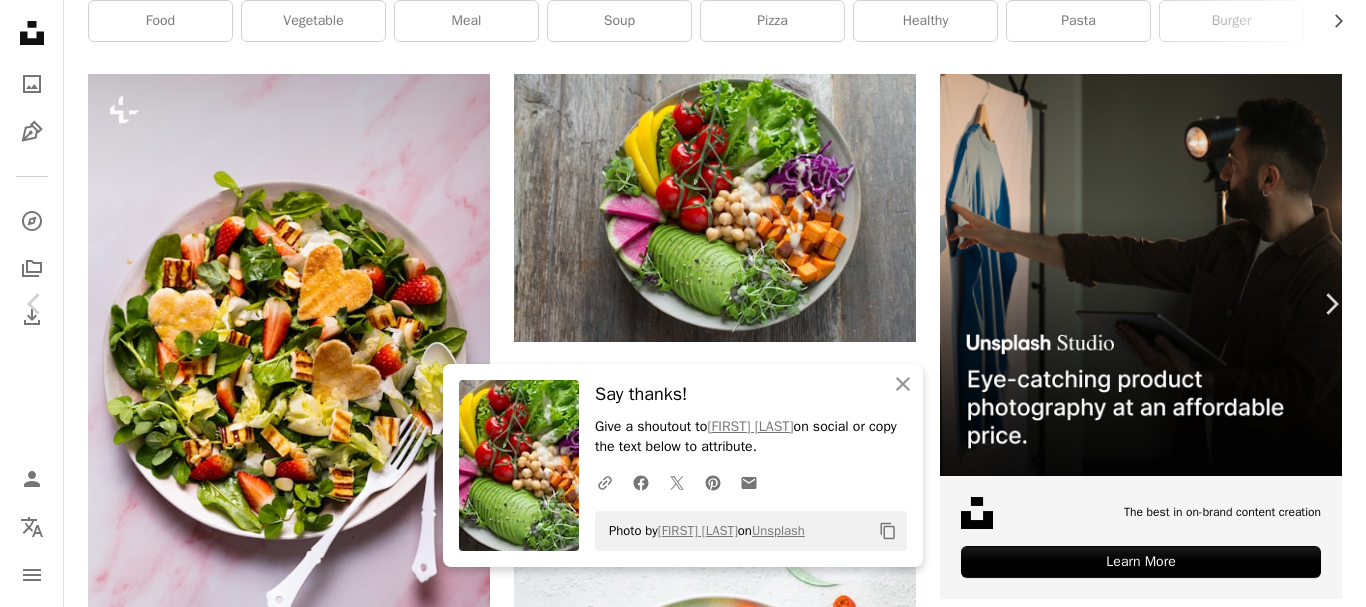 click on "An X shape" at bounding box center [20, 20] 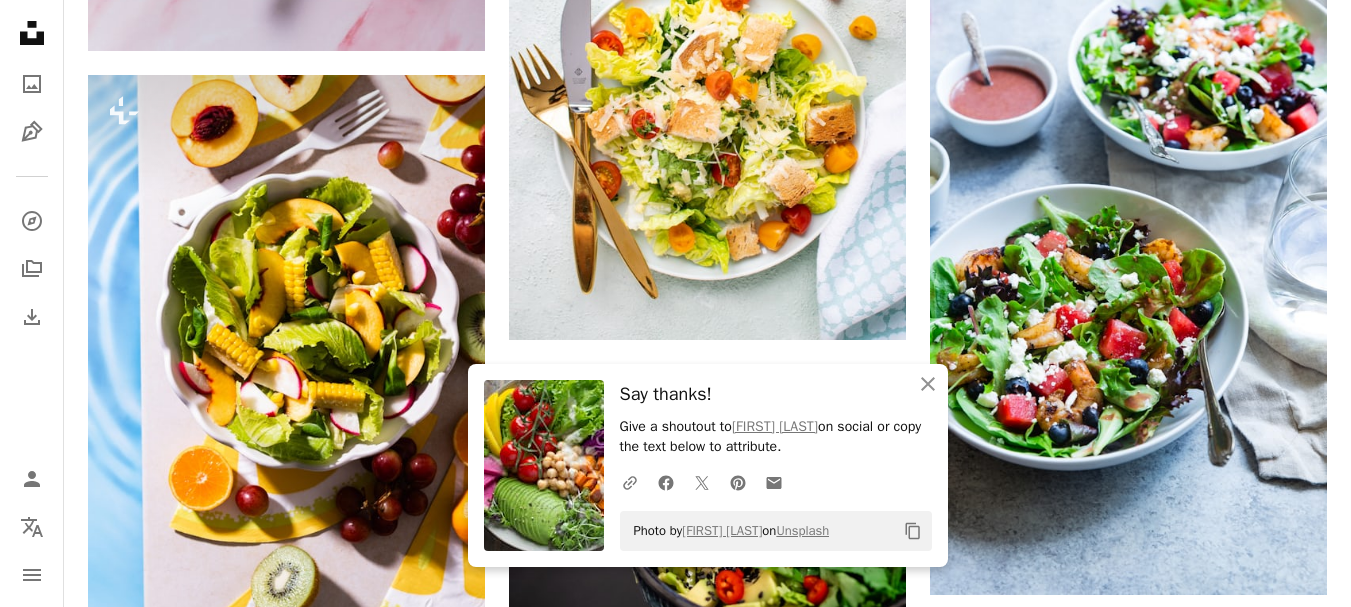 scroll, scrollTop: 800, scrollLeft: 0, axis: vertical 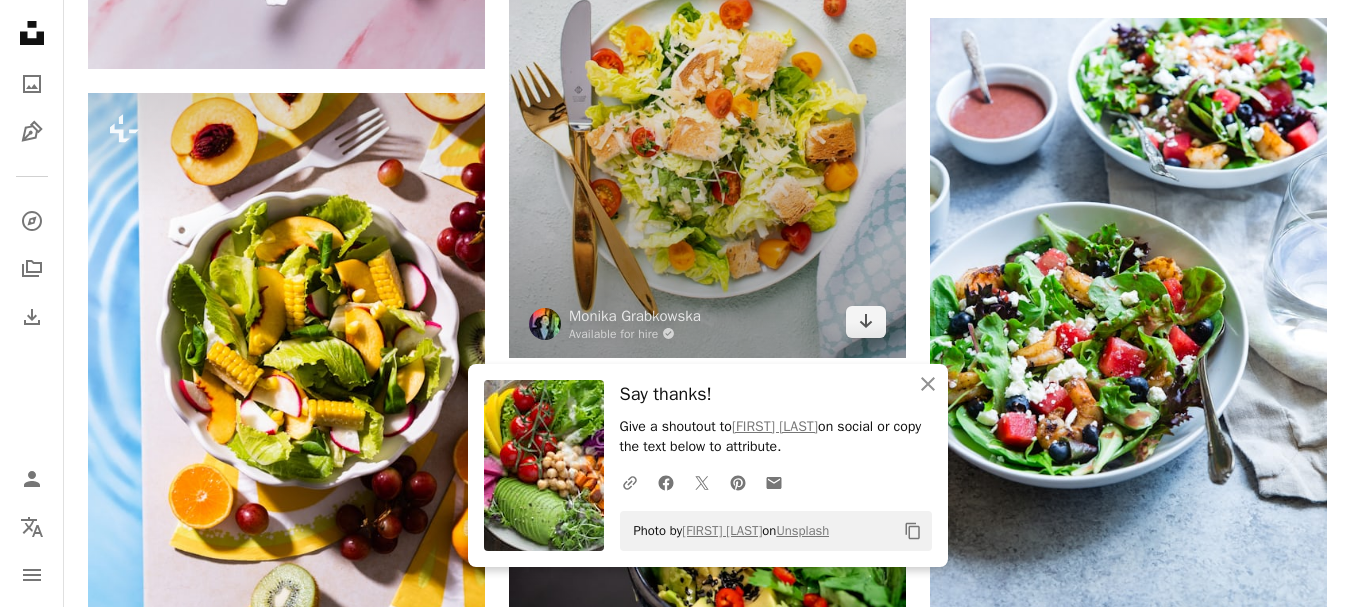 click at bounding box center (707, 60) 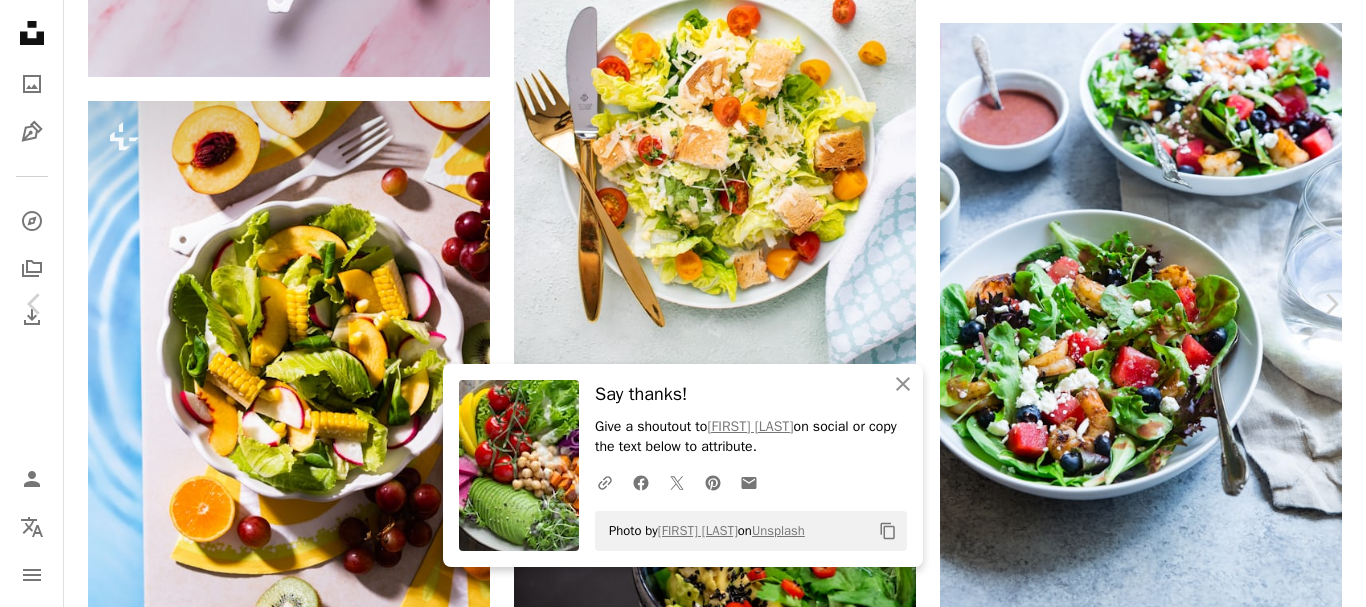click on "Download free" at bounding box center [1167, 4084] 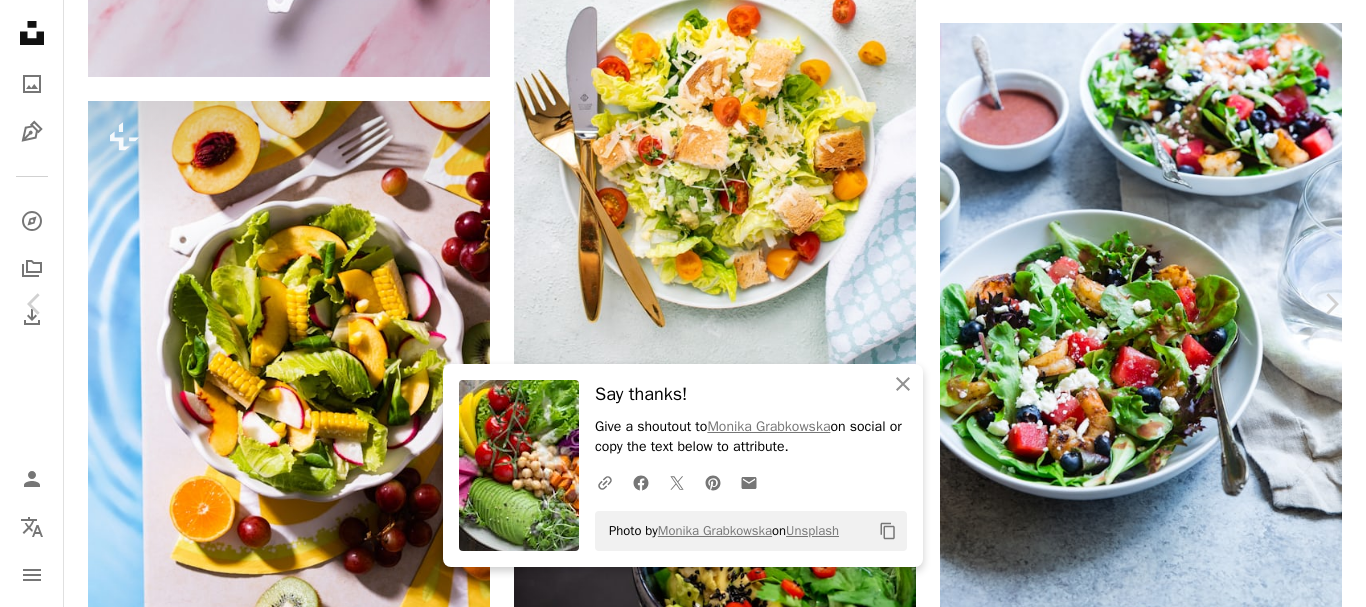click on "An X shape" at bounding box center (20, 20) 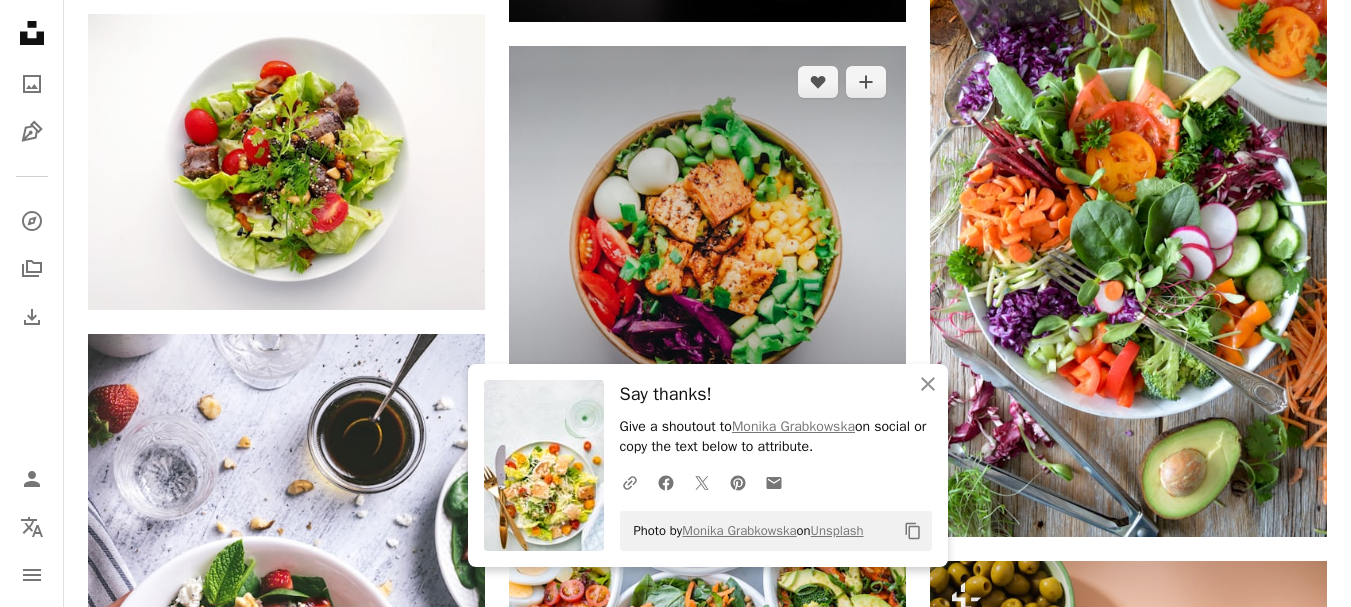 scroll, scrollTop: 1600, scrollLeft: 0, axis: vertical 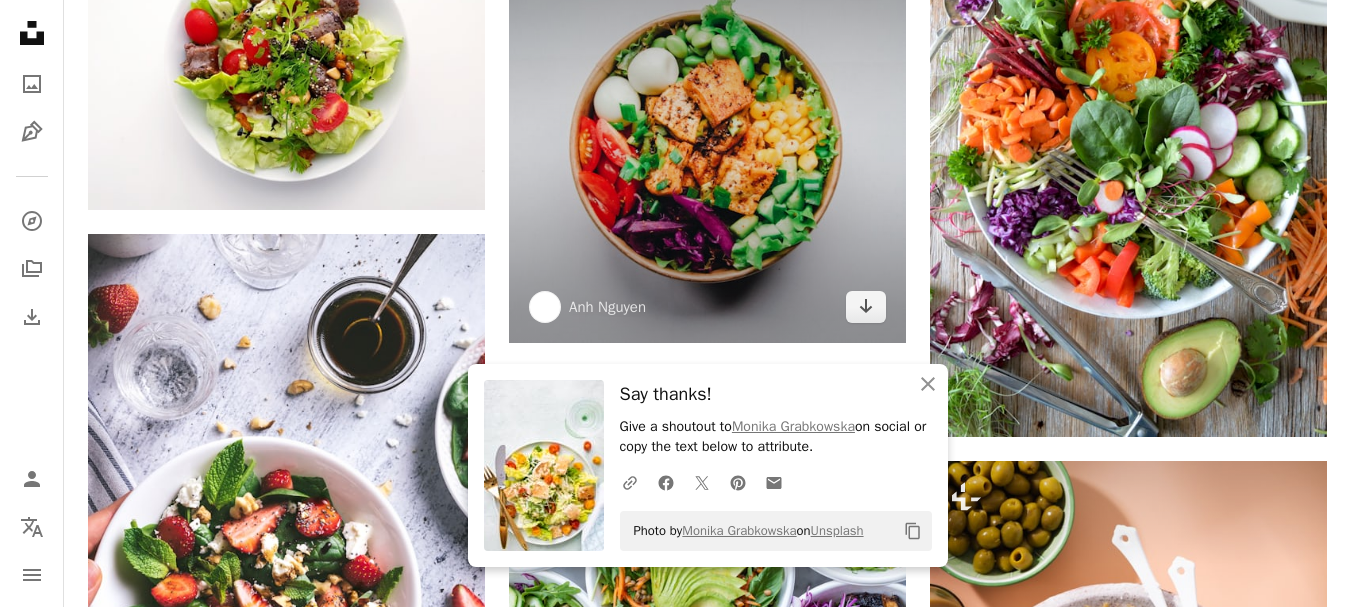 click at bounding box center (707, 144) 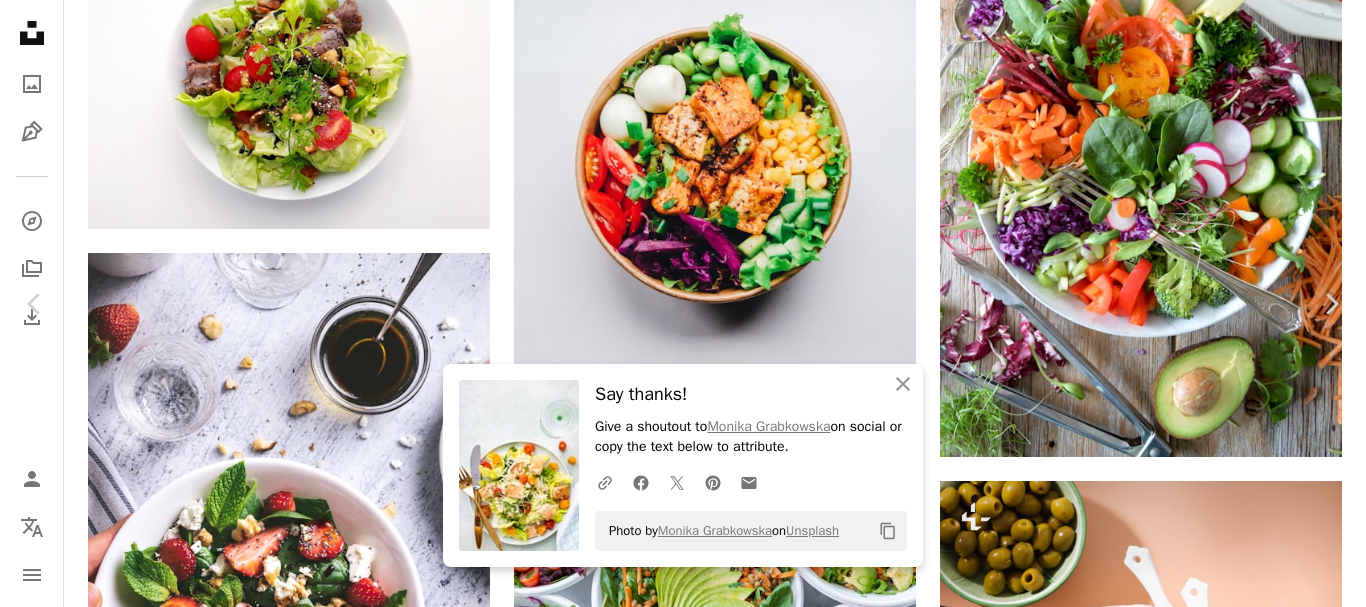 click on "Download free" at bounding box center [1167, 3284] 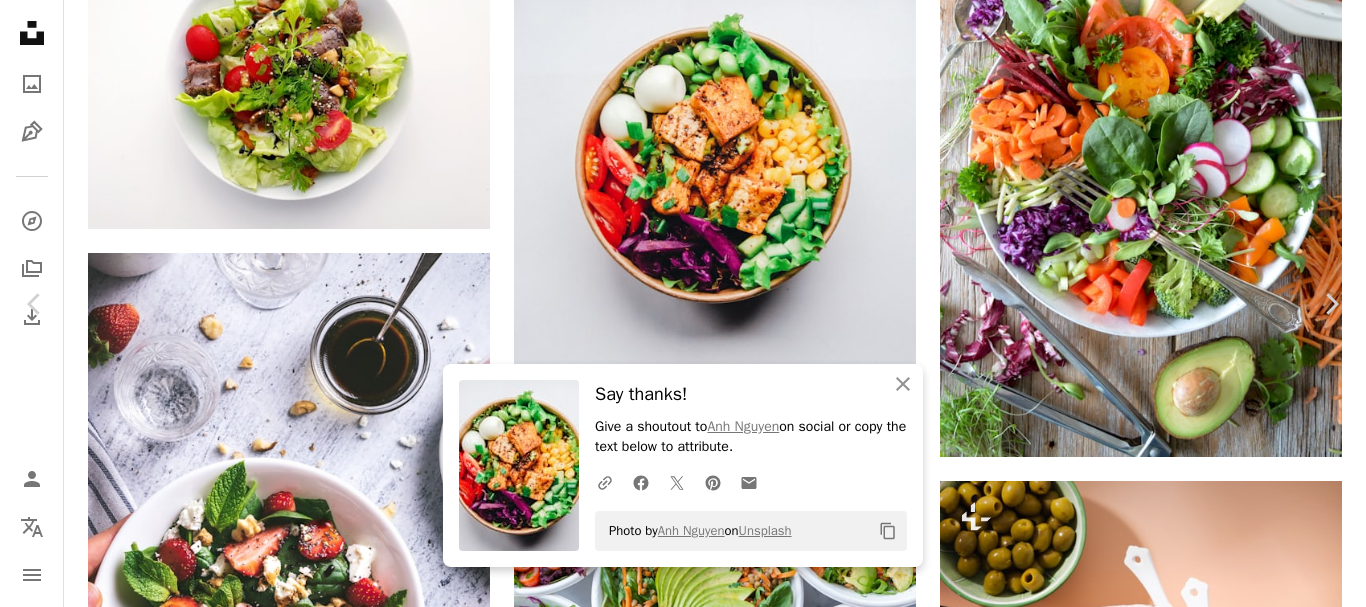 click on "An X shape" at bounding box center (20, 20) 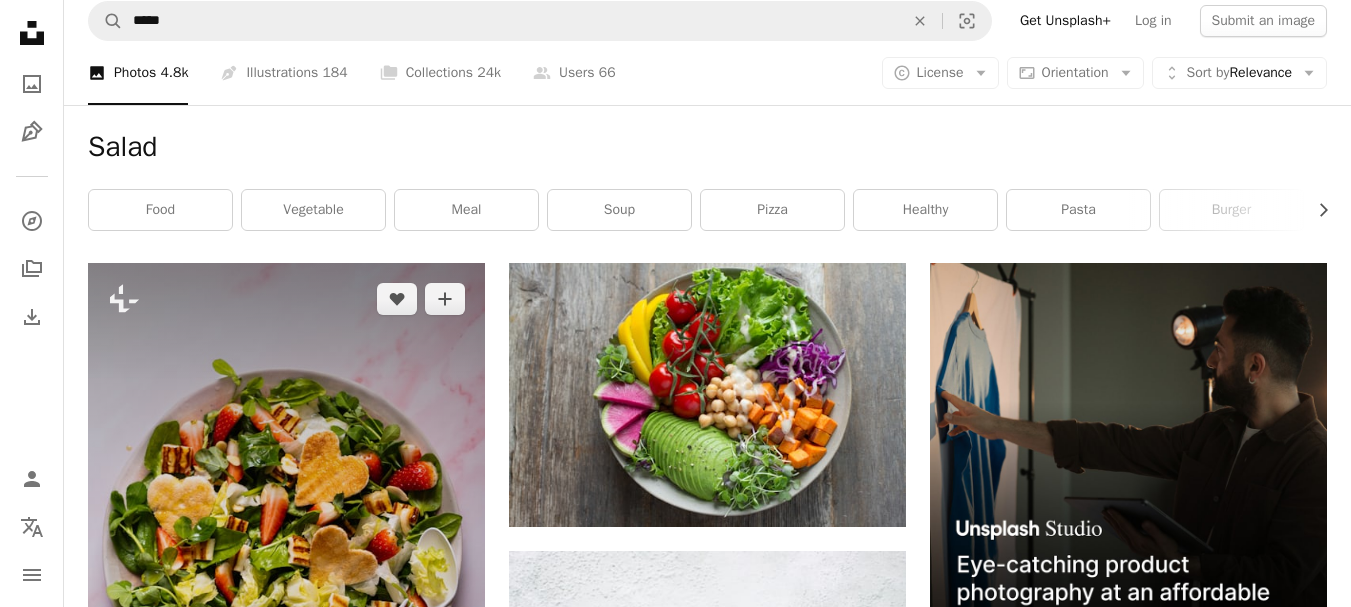 scroll, scrollTop: 0, scrollLeft: 0, axis: both 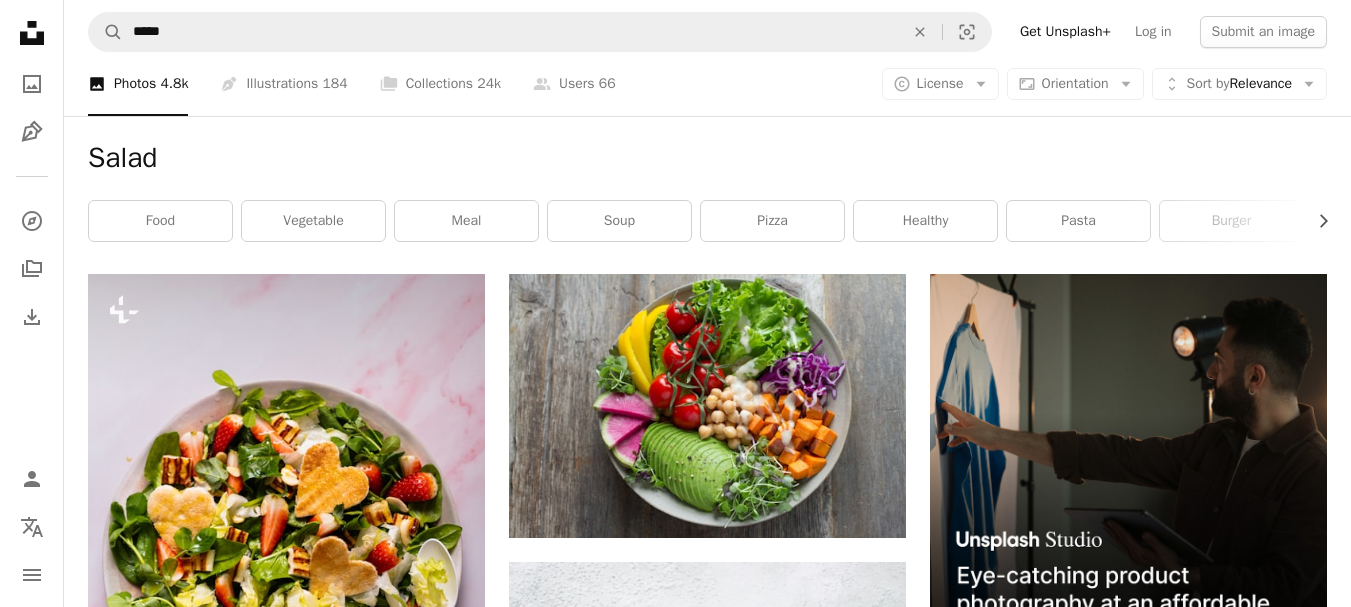 click on "Salad Chevron right food vegetable meal soup pizza healthy pasta burger sandwich lettuce bowl healthy food" at bounding box center (707, 195) 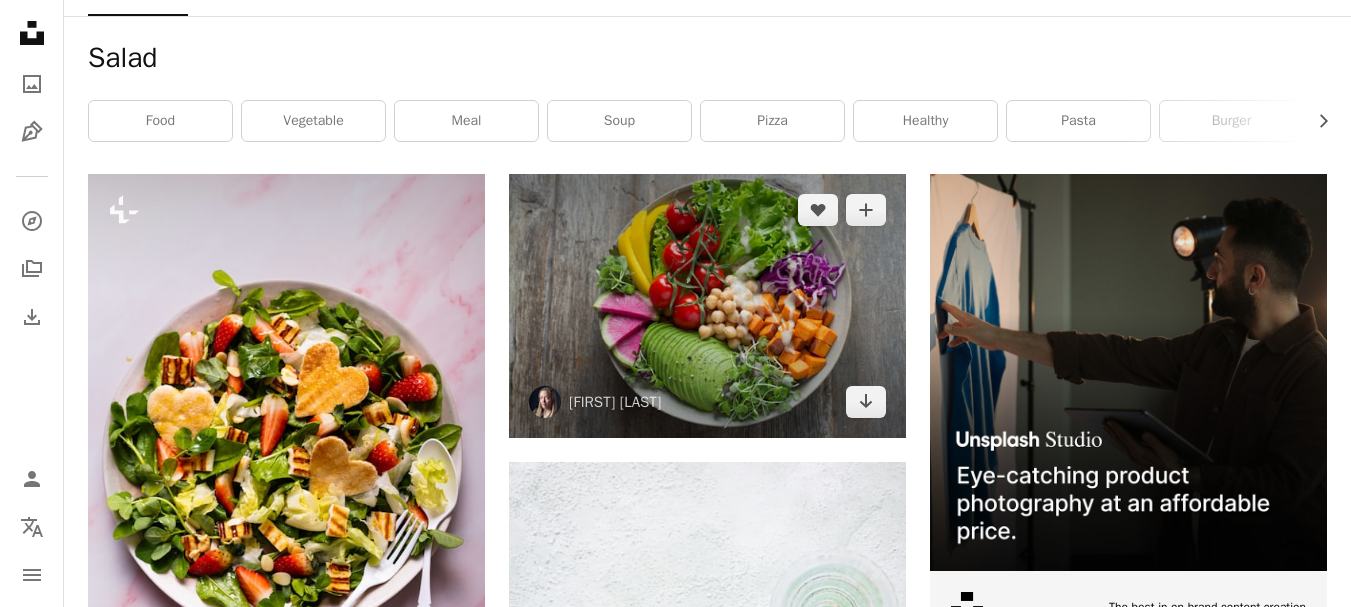 scroll, scrollTop: 0, scrollLeft: 0, axis: both 